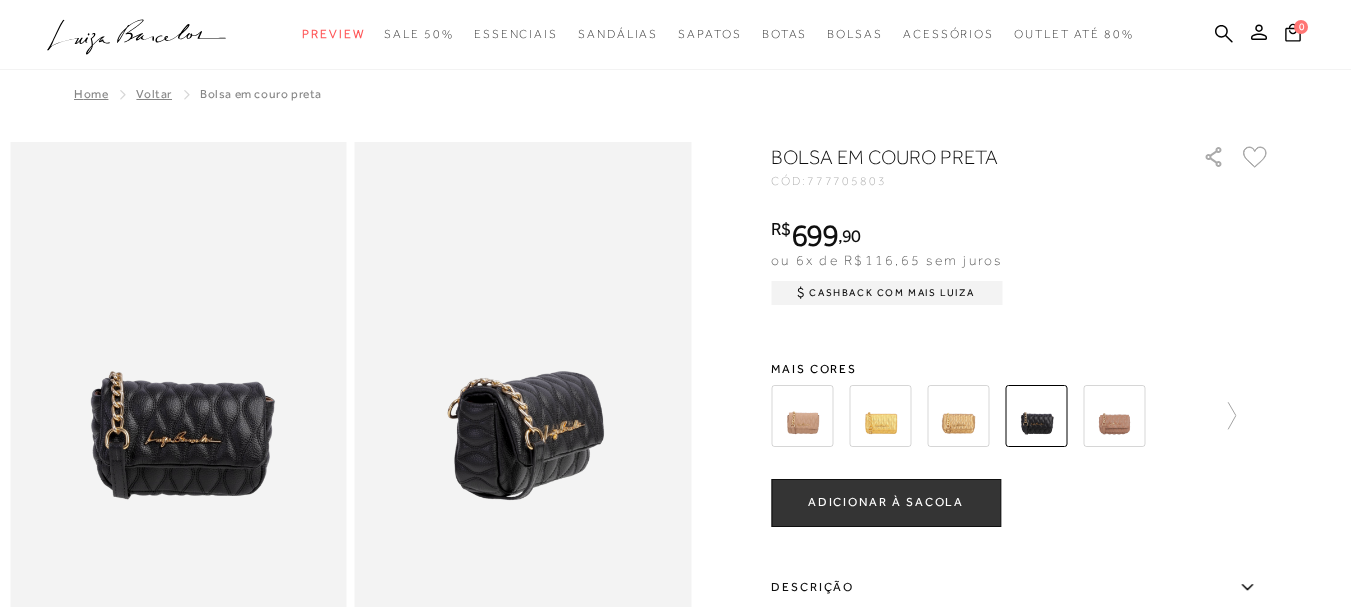scroll, scrollTop: 0, scrollLeft: 0, axis: both 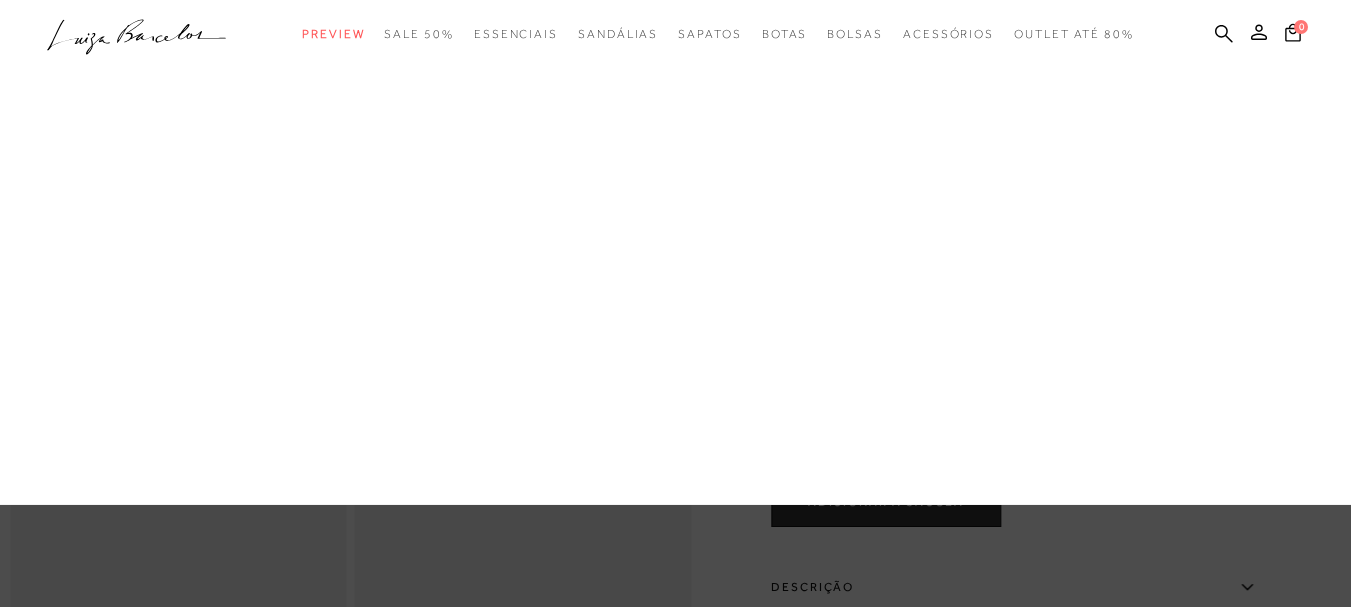 click on "Pequena" at bounding box center (0, 0) 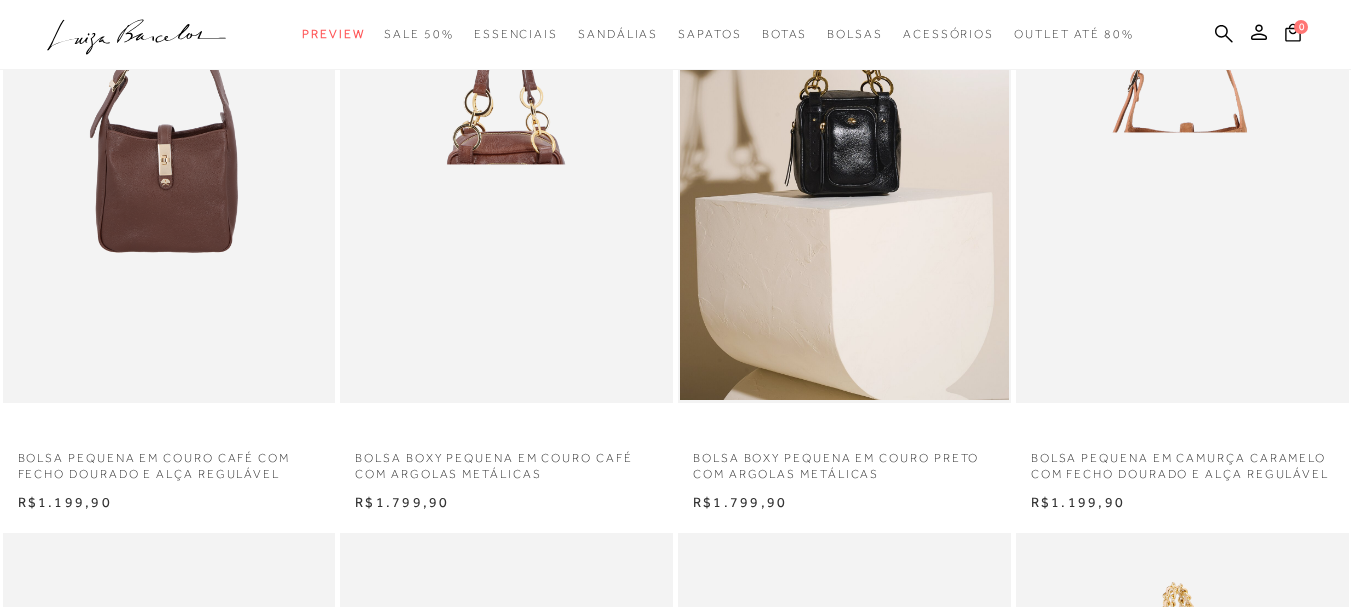 scroll, scrollTop: 0, scrollLeft: 0, axis: both 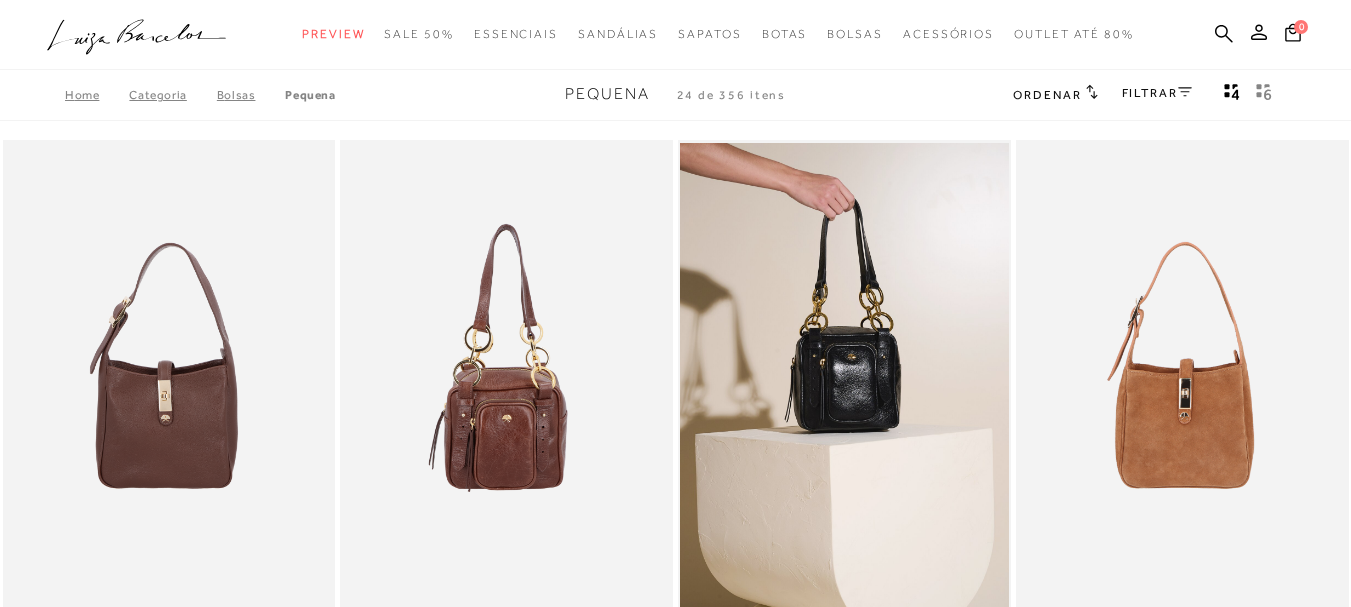 click on "Ordenar" at bounding box center (1055, 94) 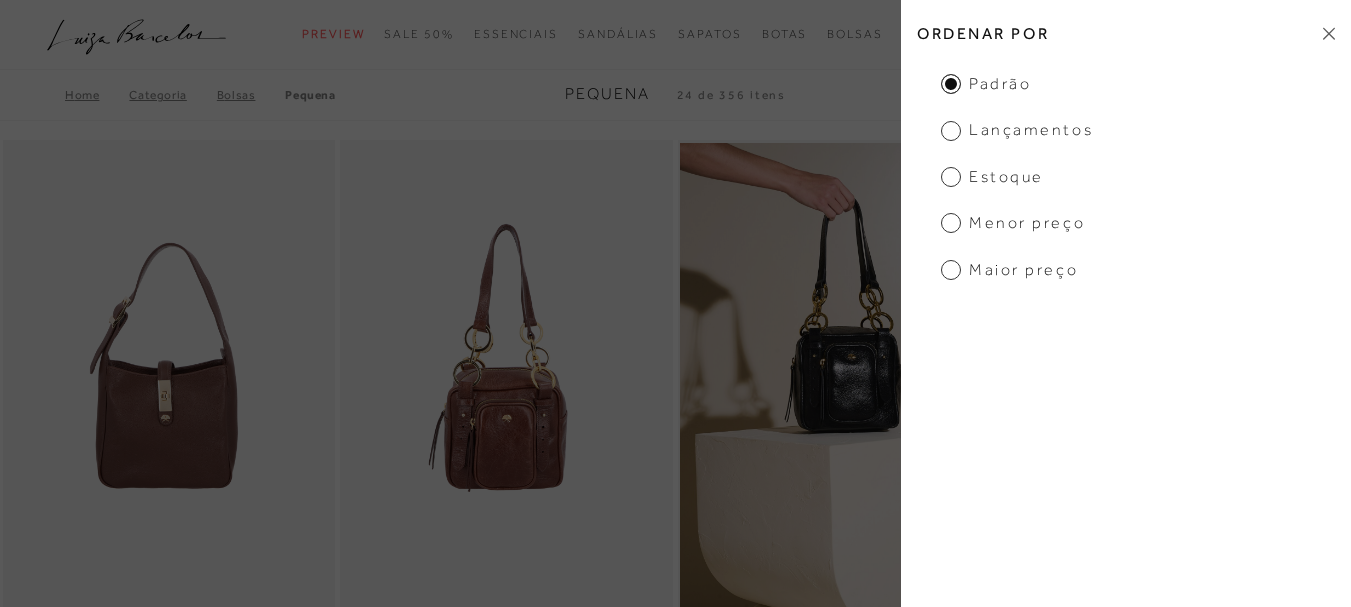 click on "Padrão
Lançamentos
Estoque
Menor preço
Maior preço" at bounding box center [1126, 177] 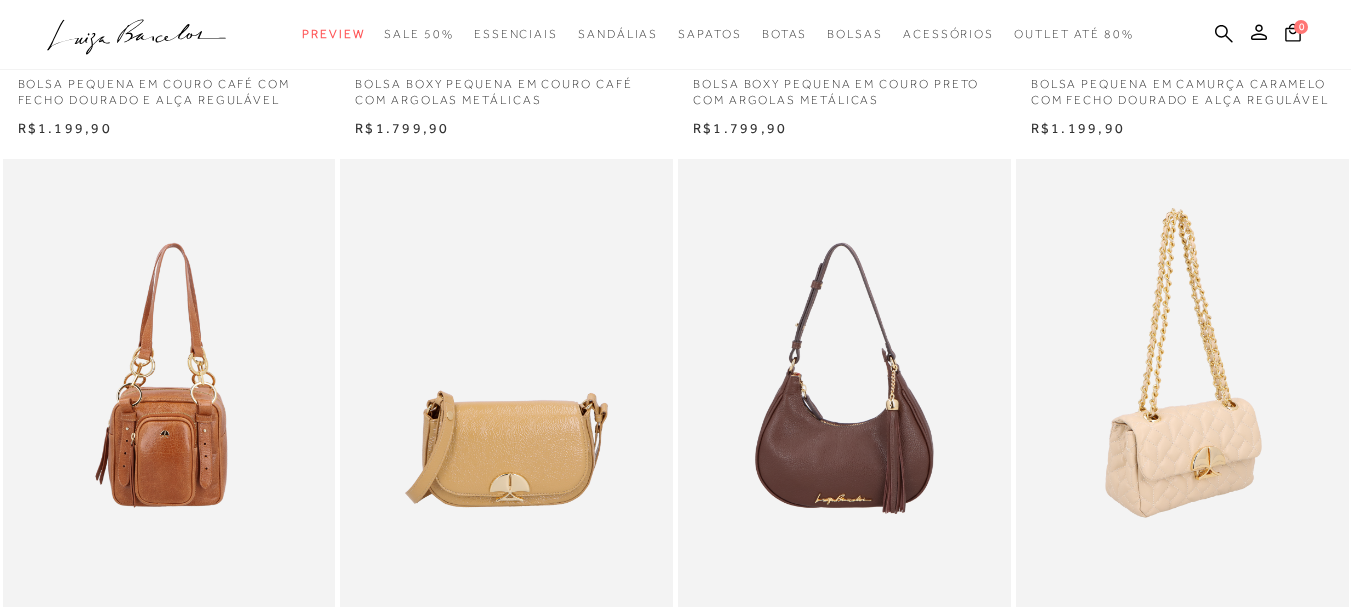 scroll, scrollTop: 800, scrollLeft: 0, axis: vertical 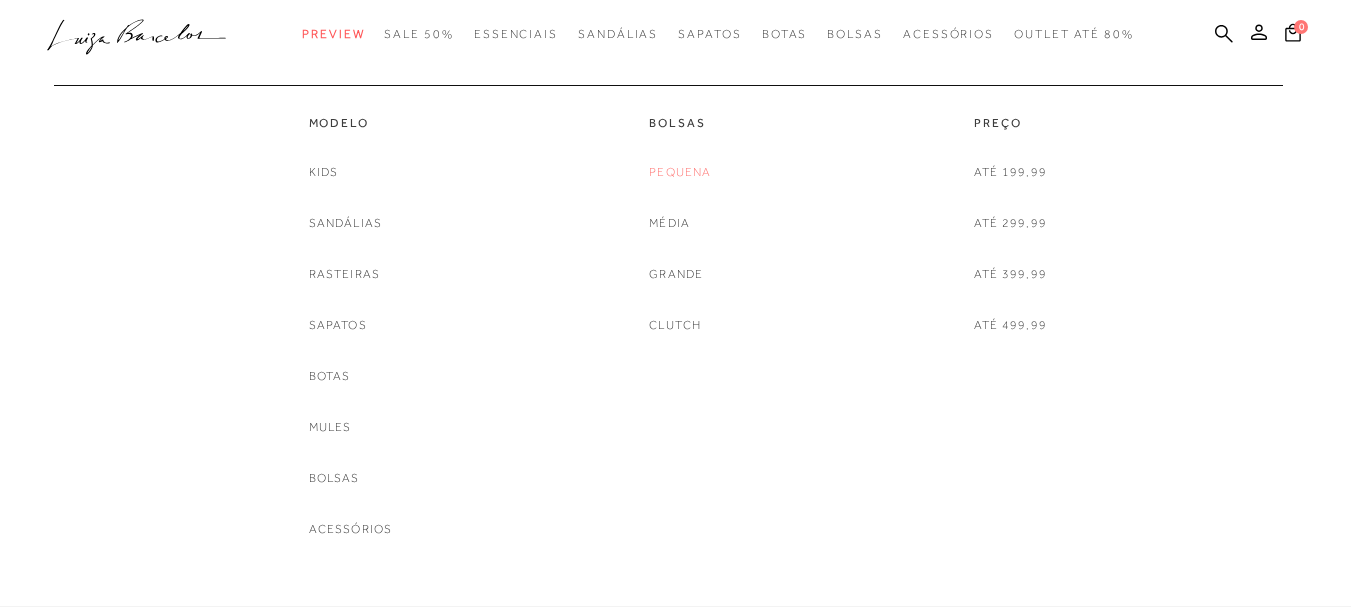 click on "categoryHeader
.a{fill-rule:evenodd;}
Preview
Sandálias Sapatos" at bounding box center (675, 3226) 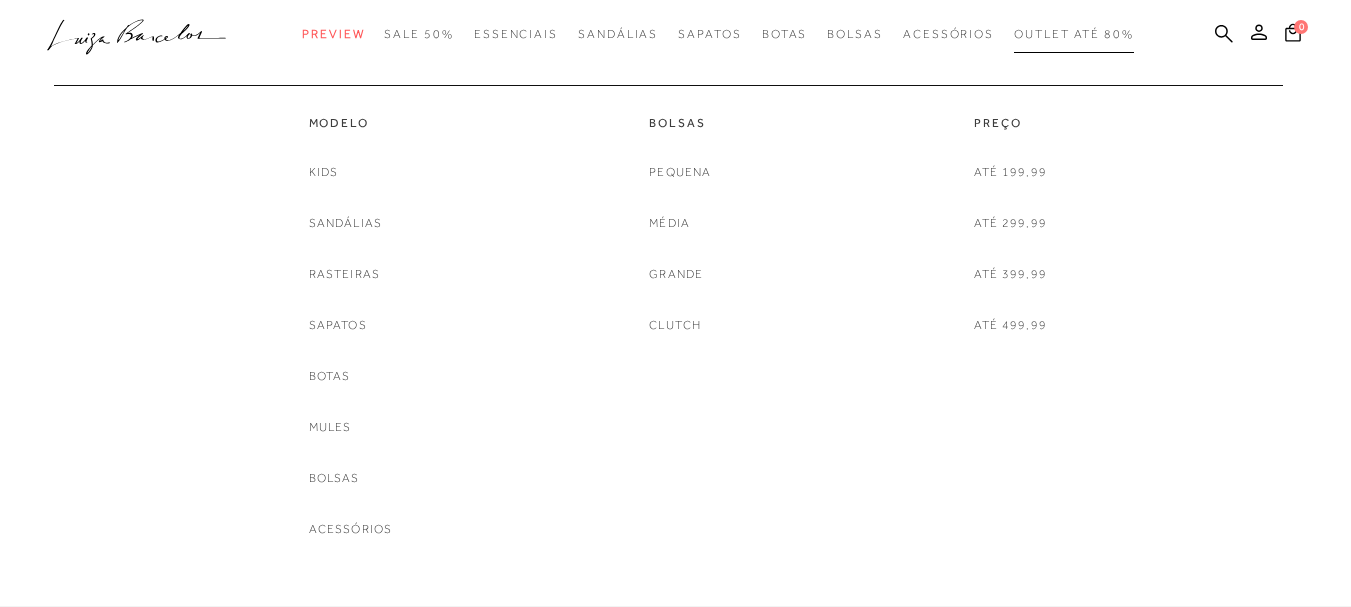 click on "Outlet até 80%" at bounding box center [1074, 34] 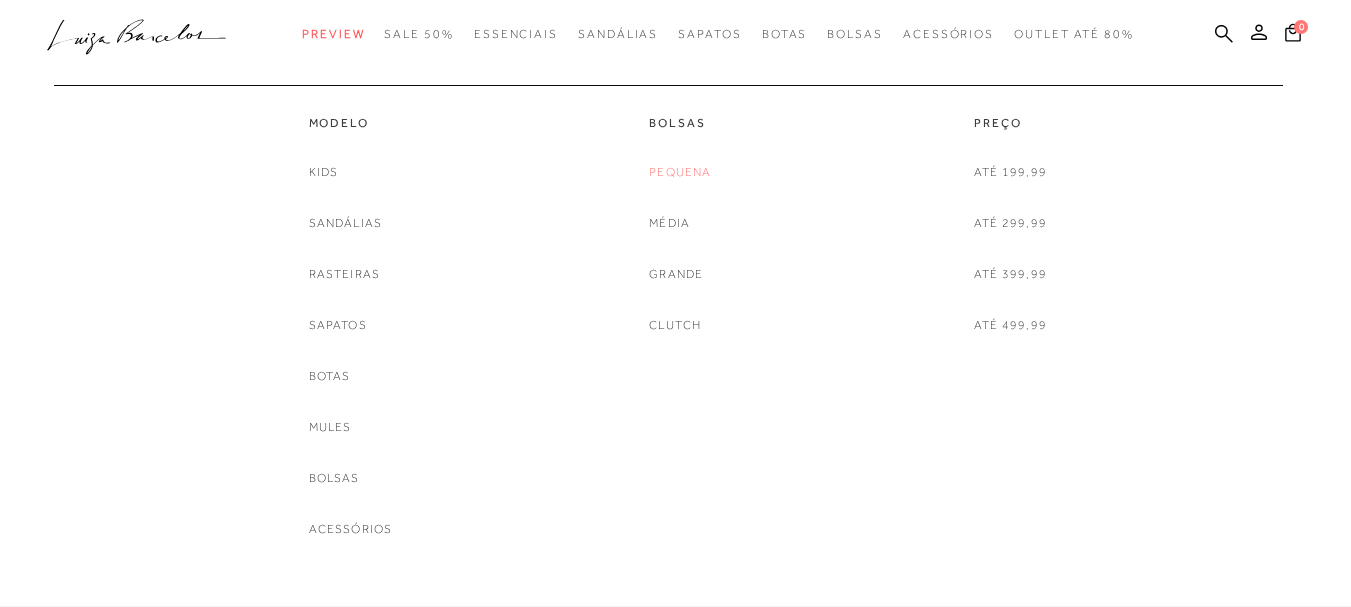 click on "Pequena" at bounding box center [680, 172] 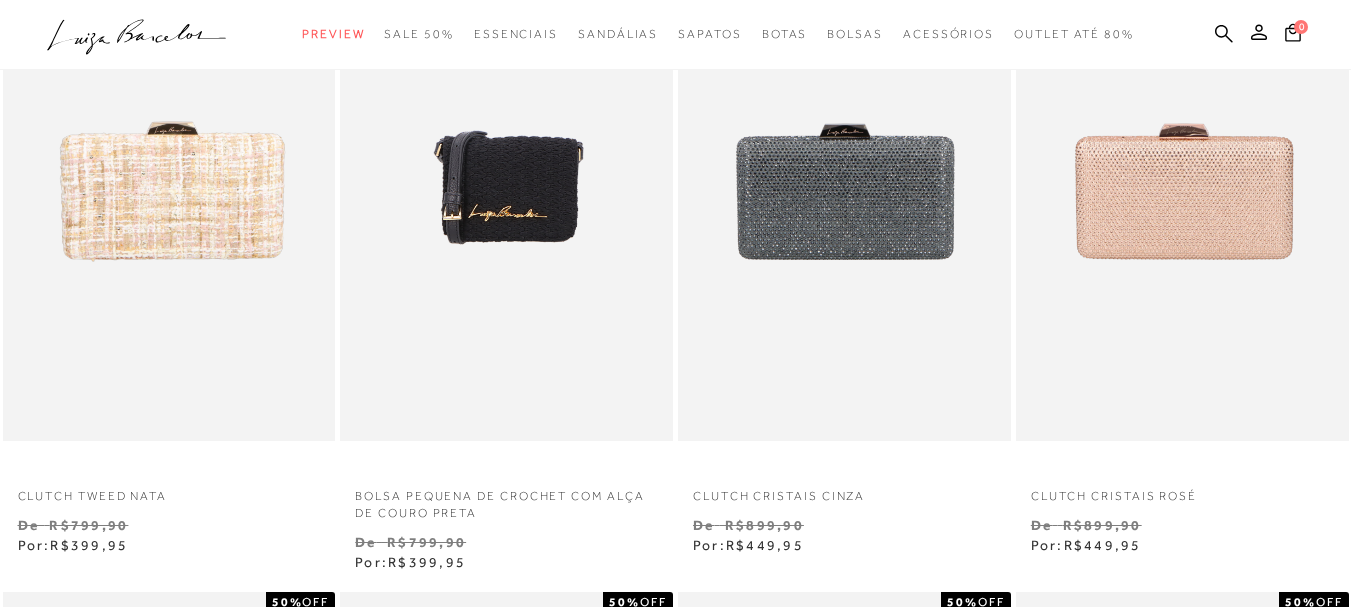 scroll, scrollTop: 900, scrollLeft: 0, axis: vertical 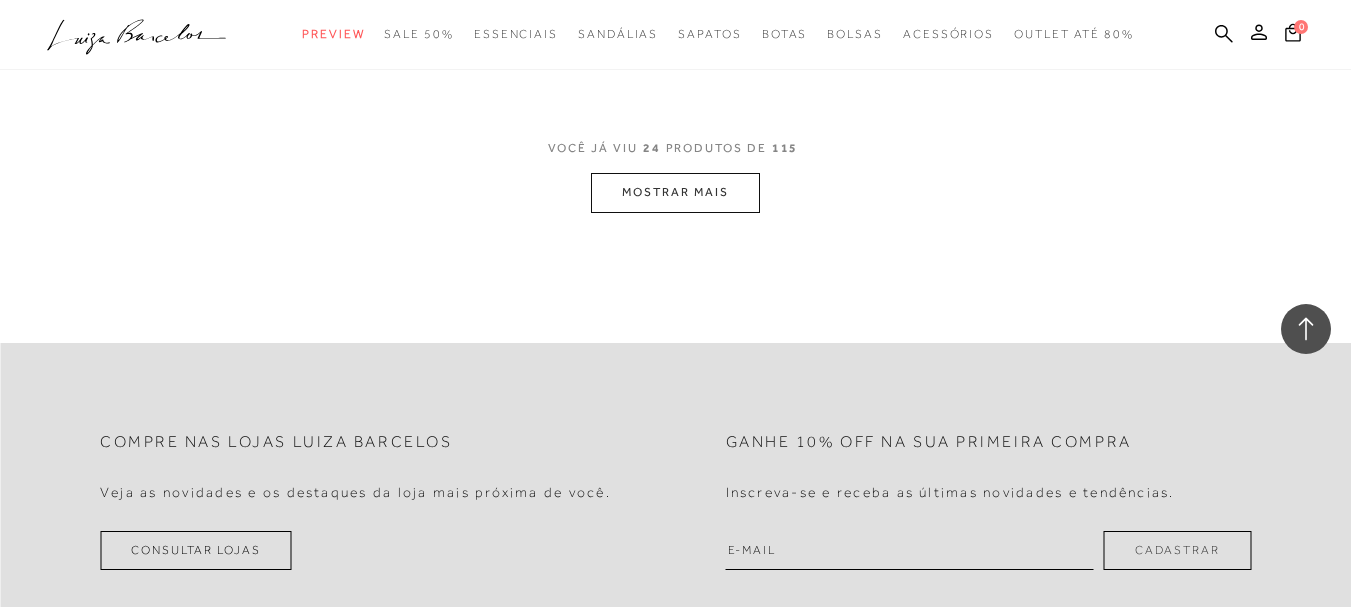click on "MOSTRAR MAIS" at bounding box center [675, 192] 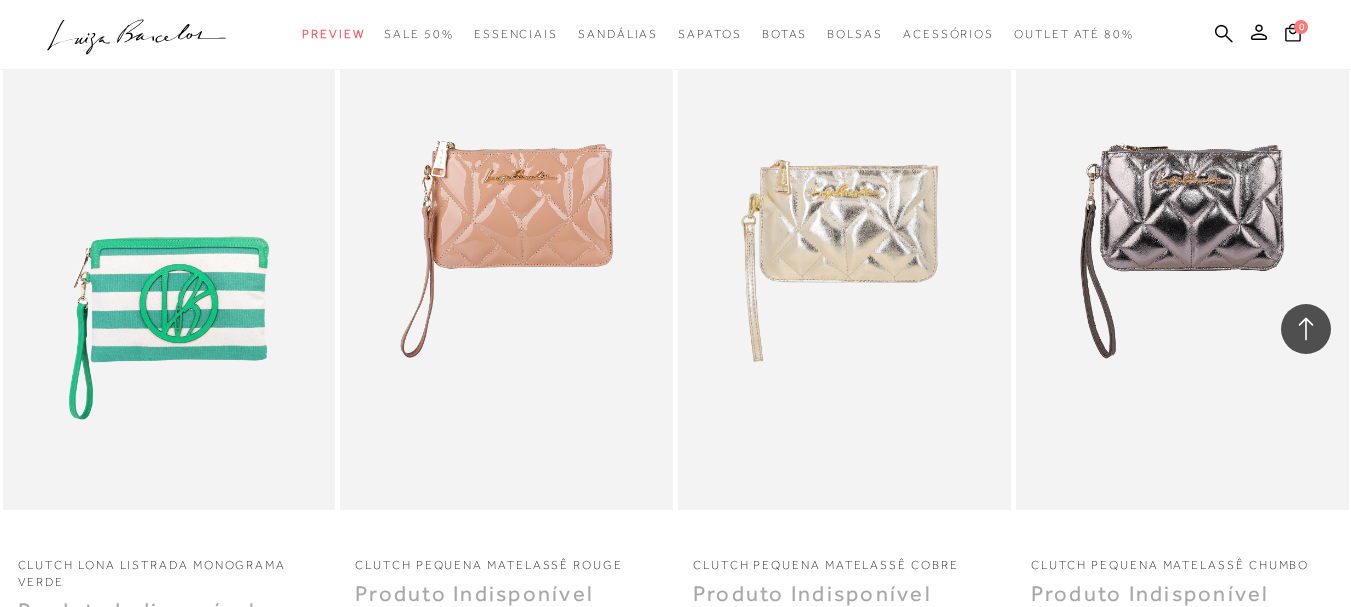scroll, scrollTop: 5100, scrollLeft: 0, axis: vertical 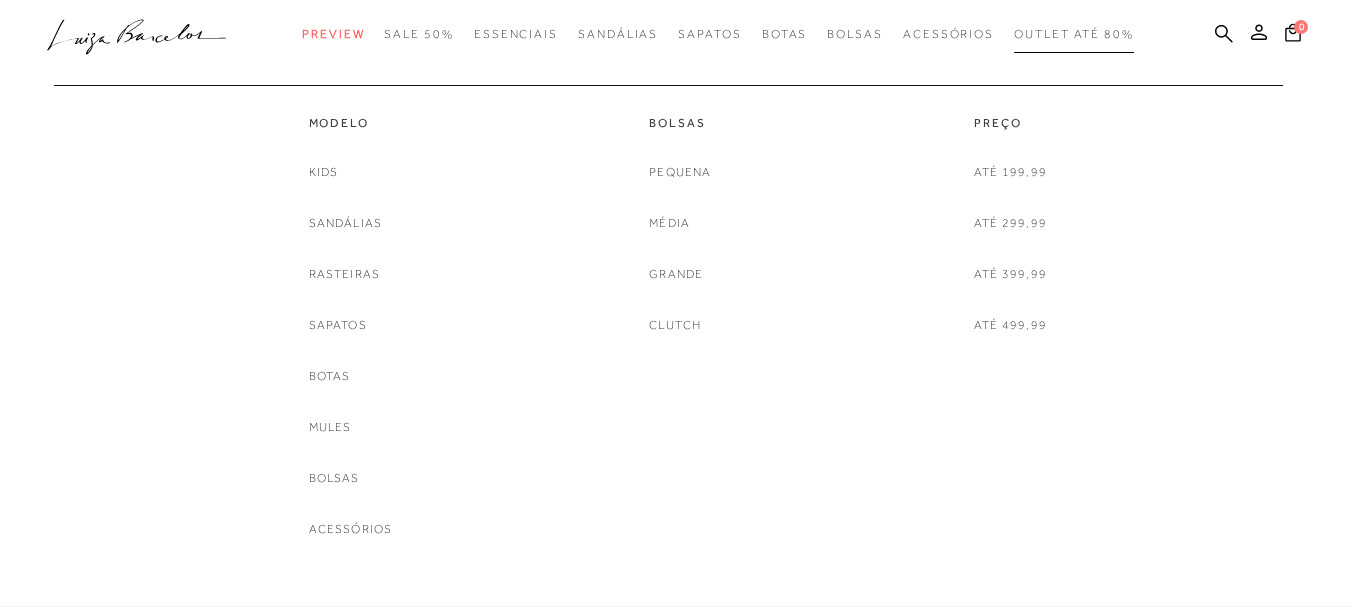 click on "Outlet até 80%" at bounding box center (1074, 34) 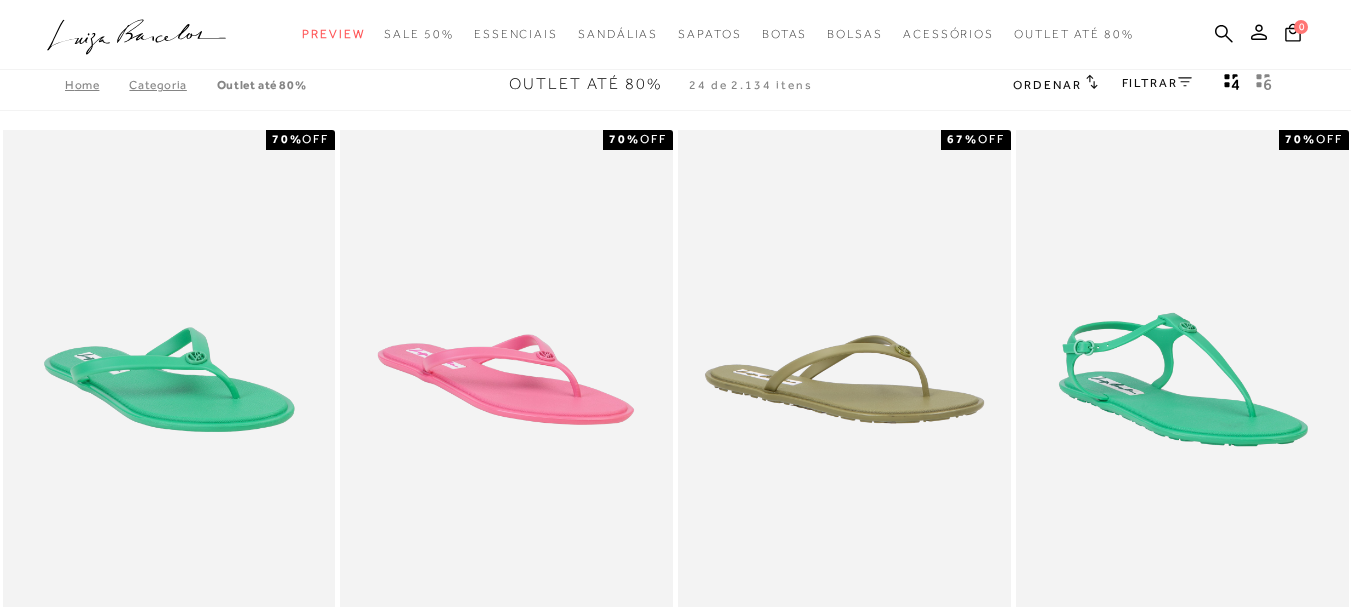 scroll, scrollTop: 0, scrollLeft: 0, axis: both 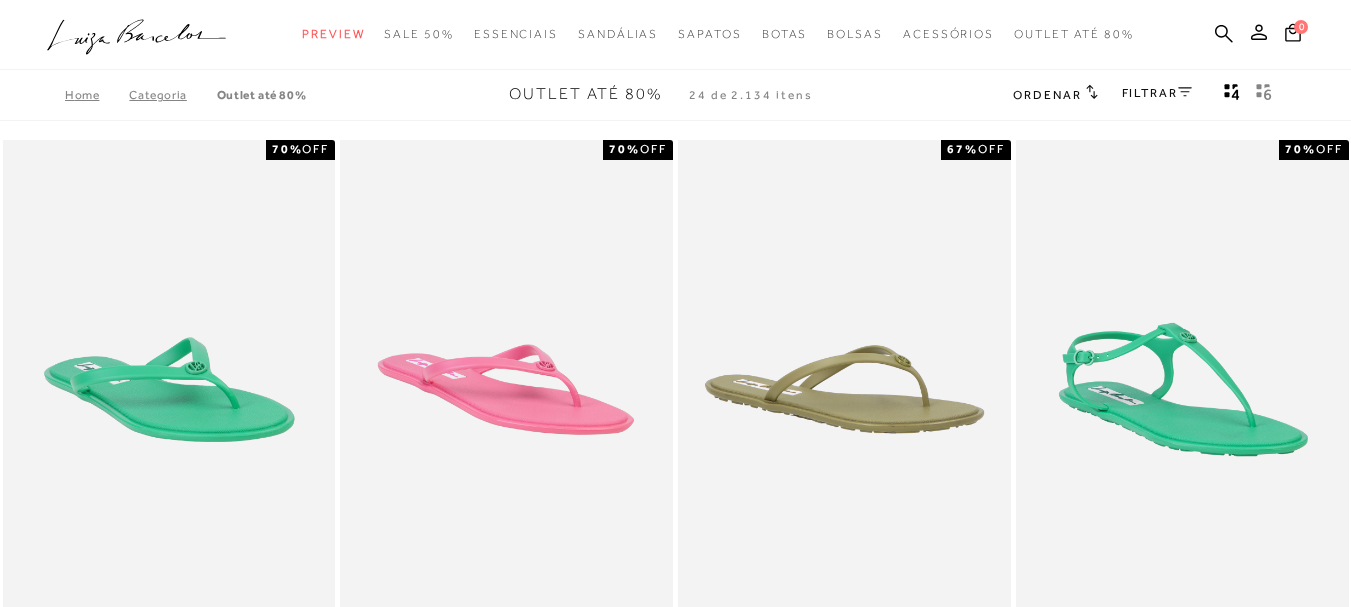 click on "Ordenar" at bounding box center [1047, 95] 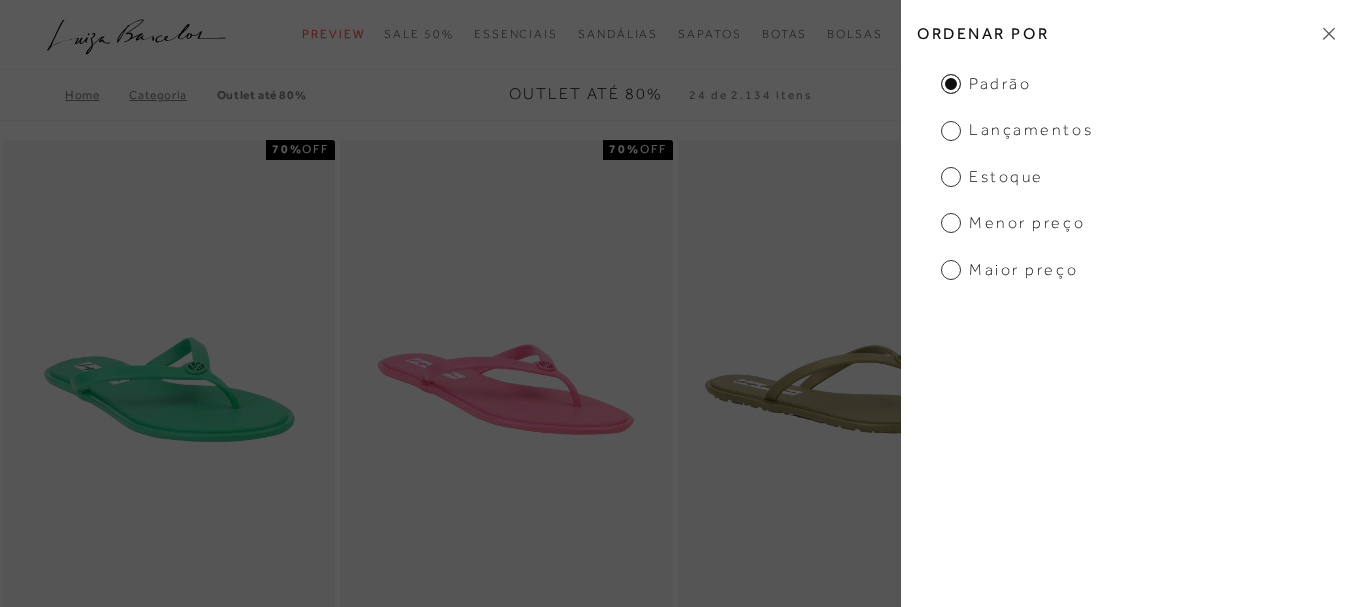 click on "Menor preço" at bounding box center (1013, 223) 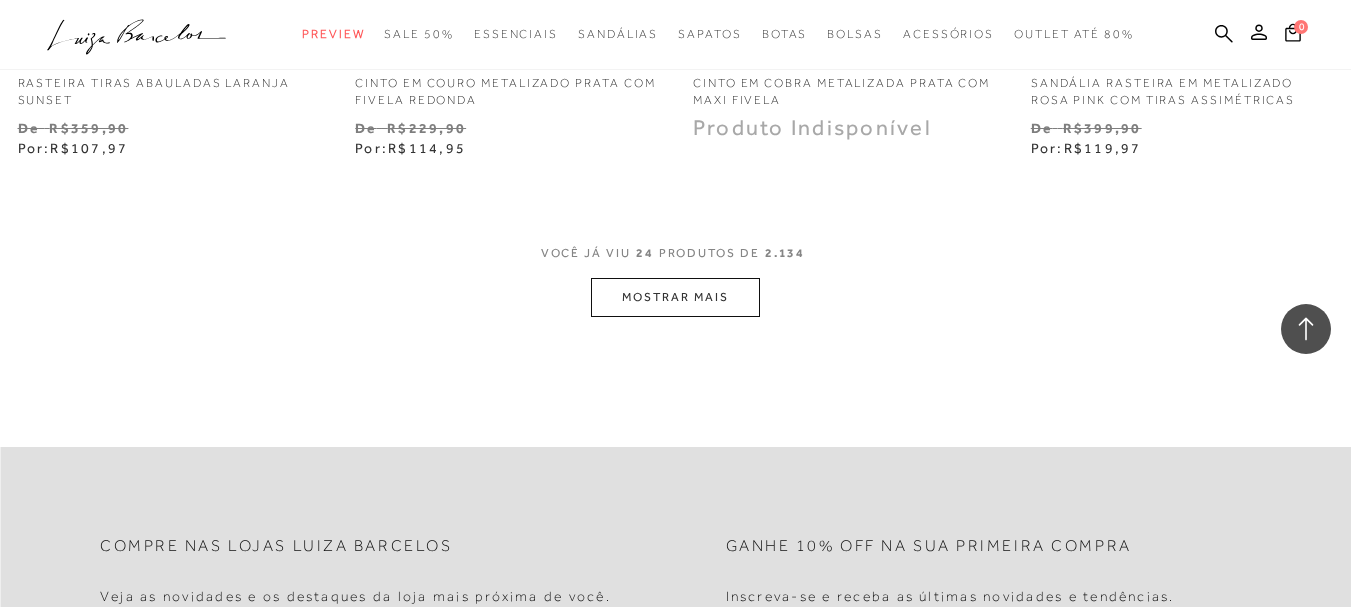 scroll, scrollTop: 7700, scrollLeft: 0, axis: vertical 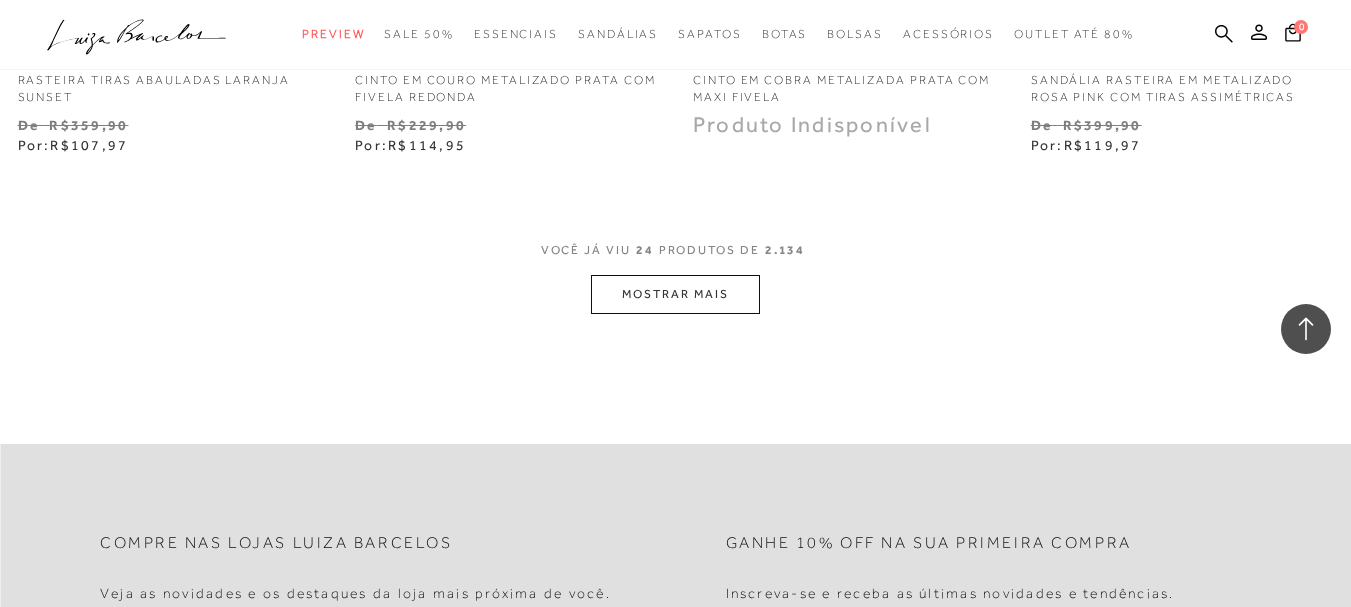 click on "MOSTRAR MAIS" at bounding box center (675, 294) 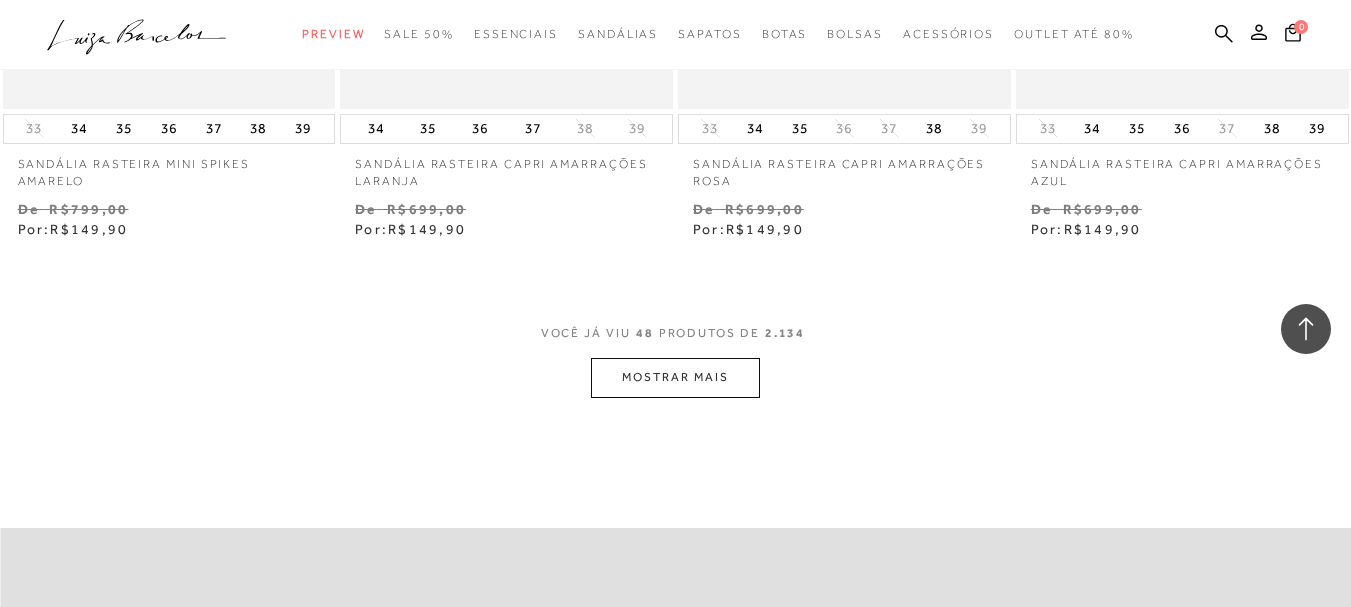 scroll, scrollTop: 11700, scrollLeft: 0, axis: vertical 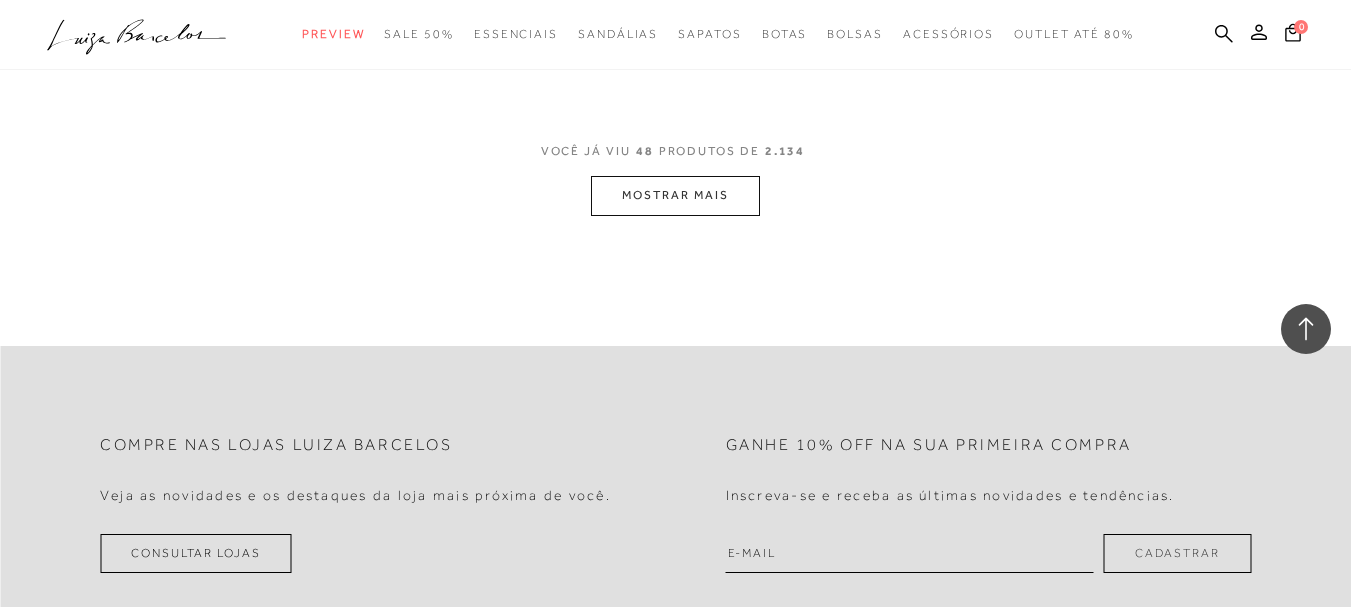 click on "MOSTRAR MAIS" at bounding box center [675, 195] 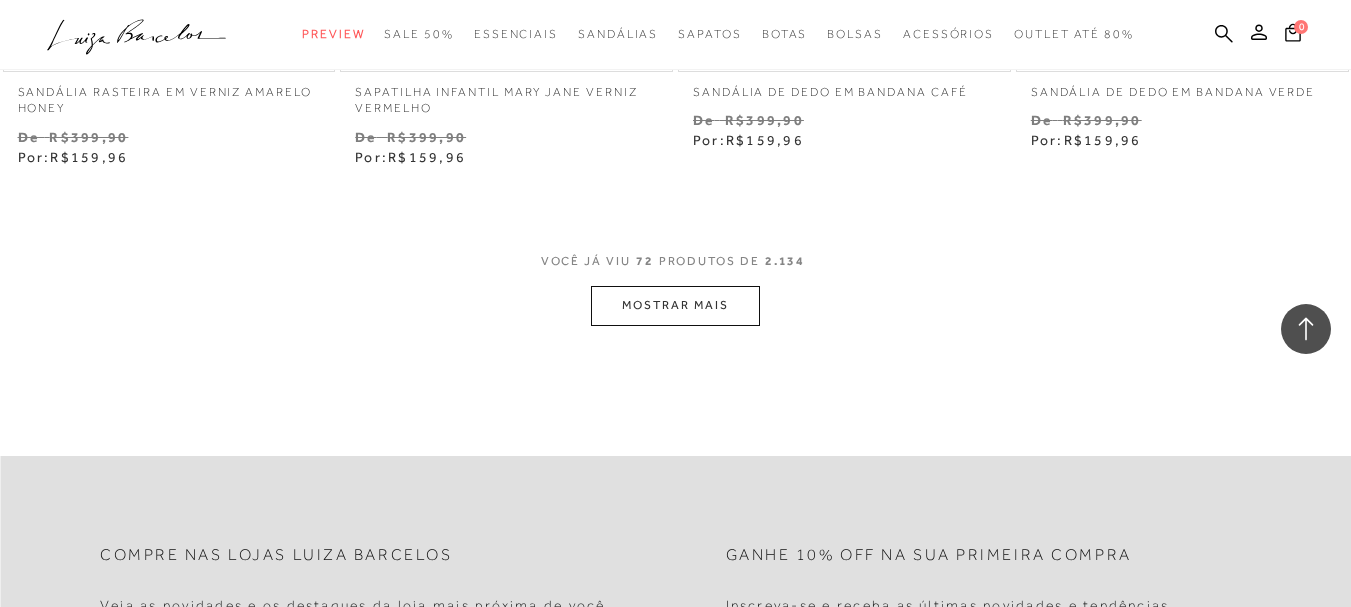 scroll, scrollTop: 15500, scrollLeft: 0, axis: vertical 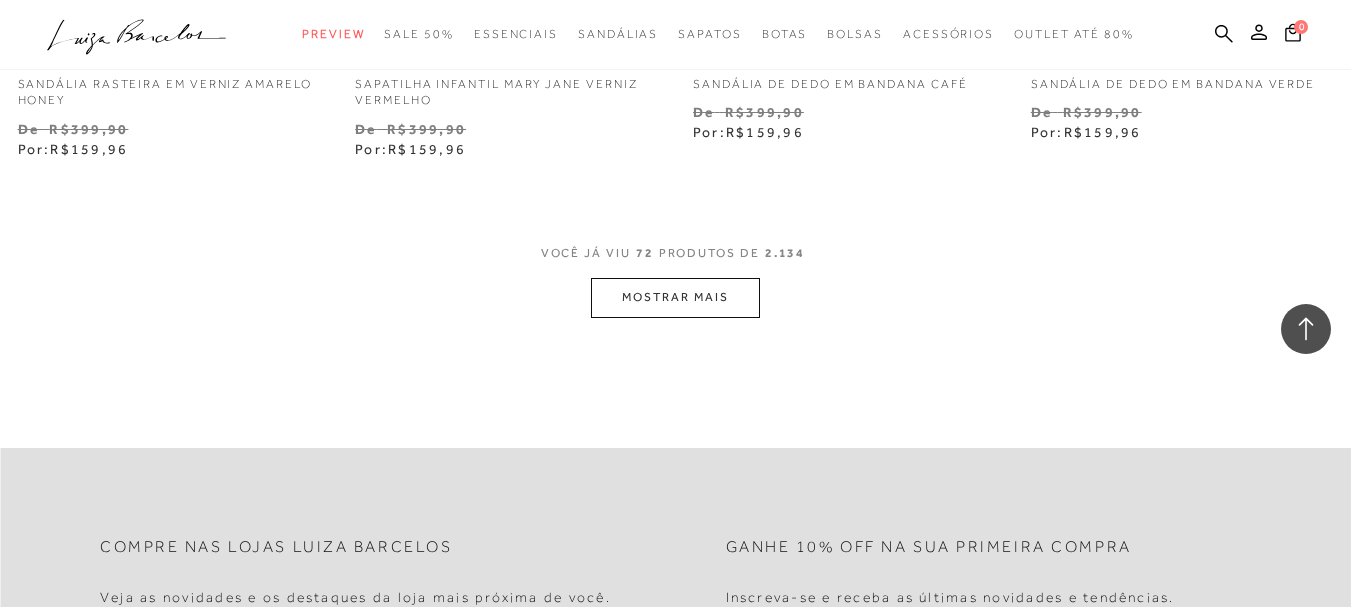 click on "MOSTRAR MAIS" at bounding box center (675, 297) 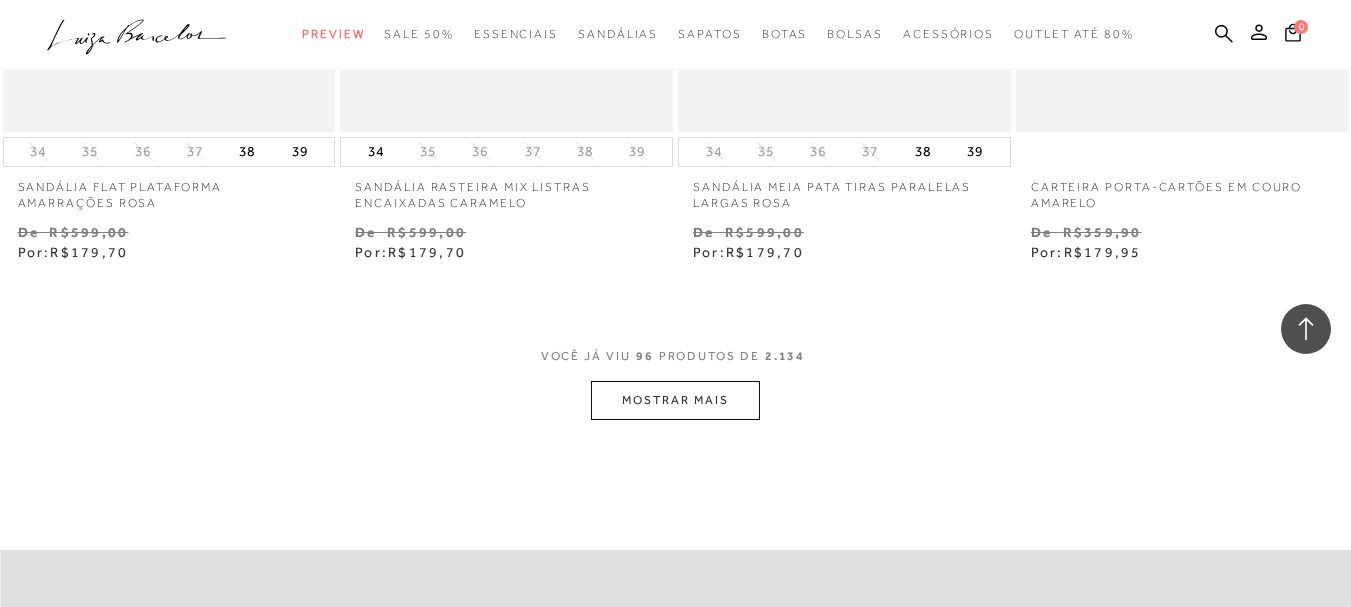 scroll, scrollTop: 19300, scrollLeft: 0, axis: vertical 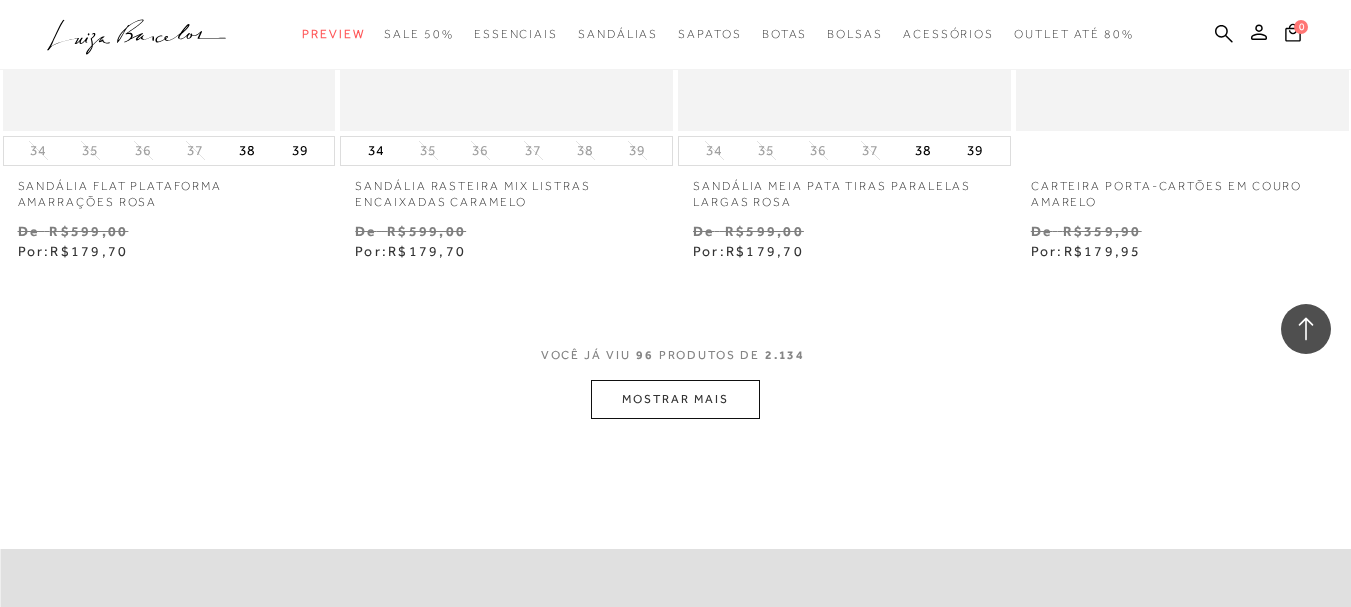 click on "MOSTRAR MAIS" at bounding box center (675, 399) 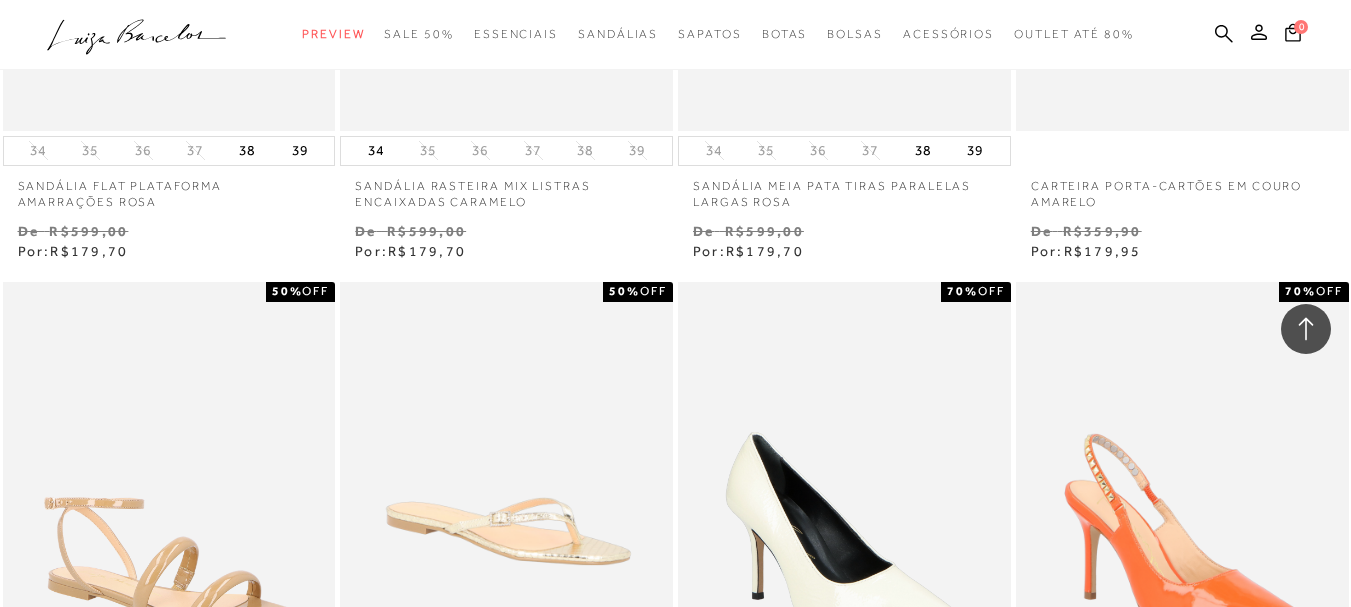 scroll, scrollTop: 19700, scrollLeft: 0, axis: vertical 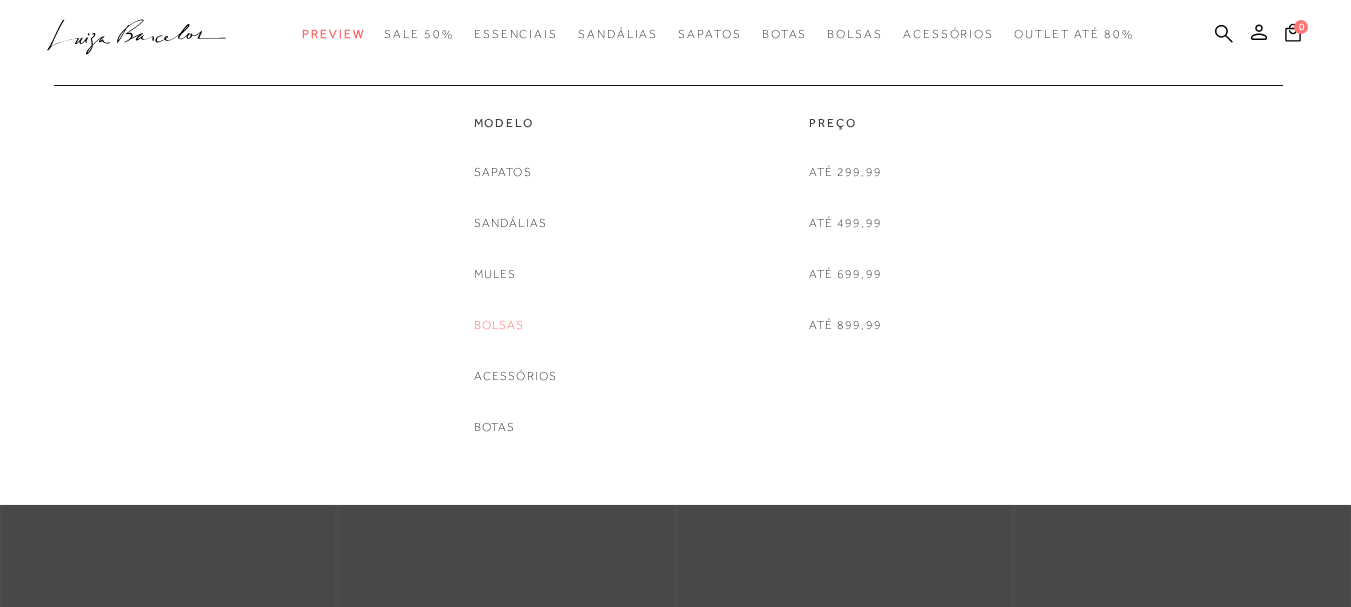 click on "Bolsas" at bounding box center [499, 325] 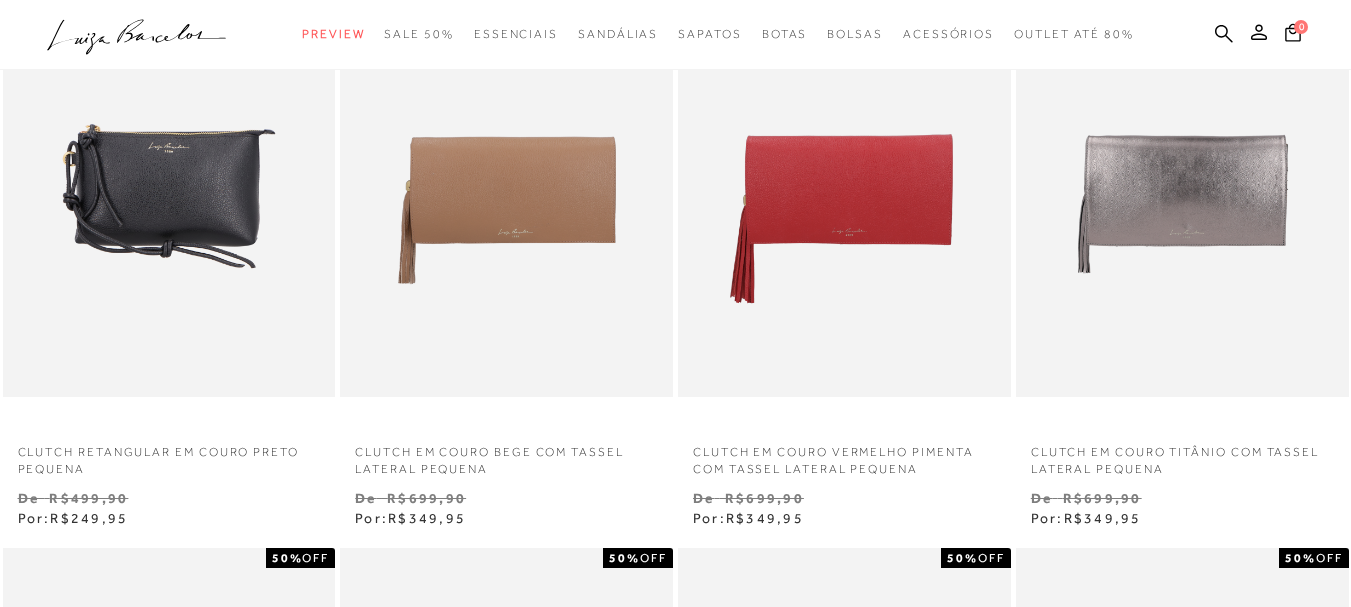 scroll, scrollTop: 900, scrollLeft: 0, axis: vertical 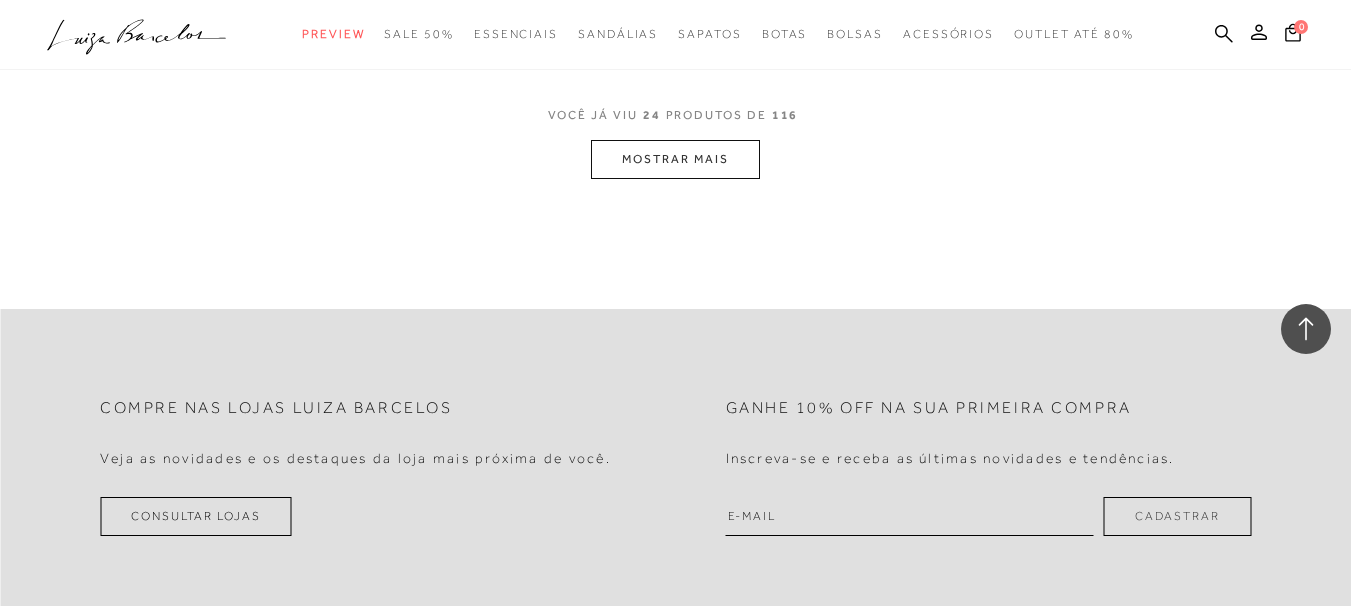 click on "MOSTRAR MAIS" at bounding box center (675, 159) 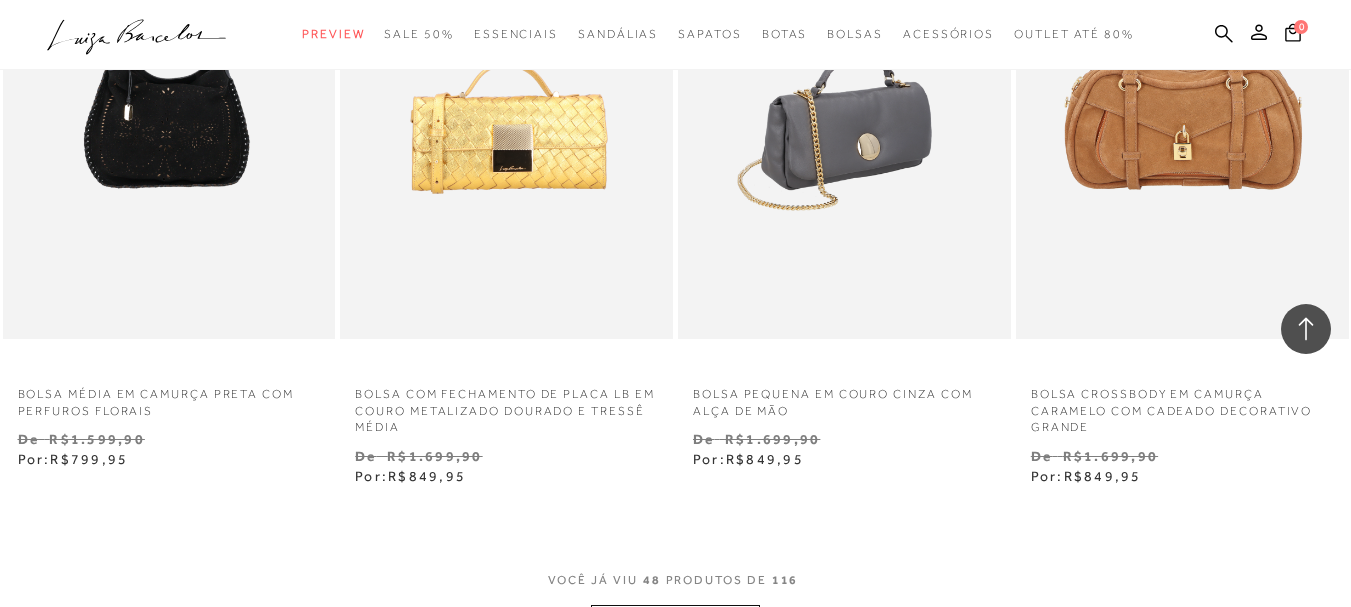 scroll, scrollTop: 7600, scrollLeft: 0, axis: vertical 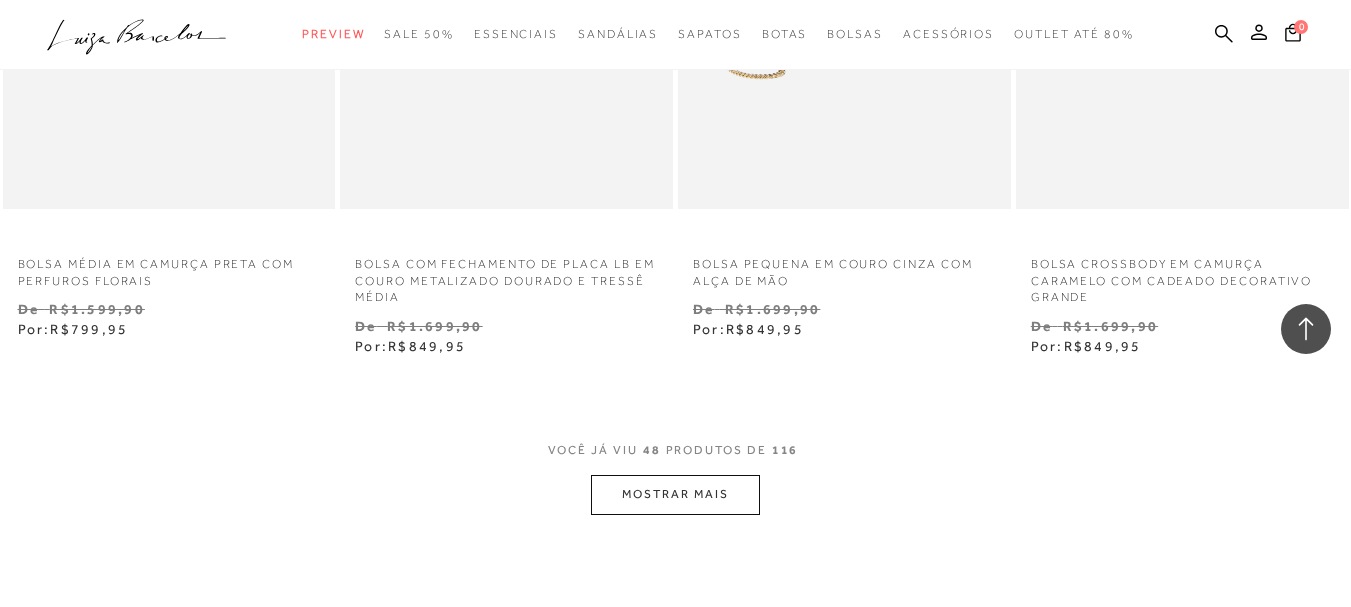 click on "MOSTRAR MAIS" at bounding box center (675, 494) 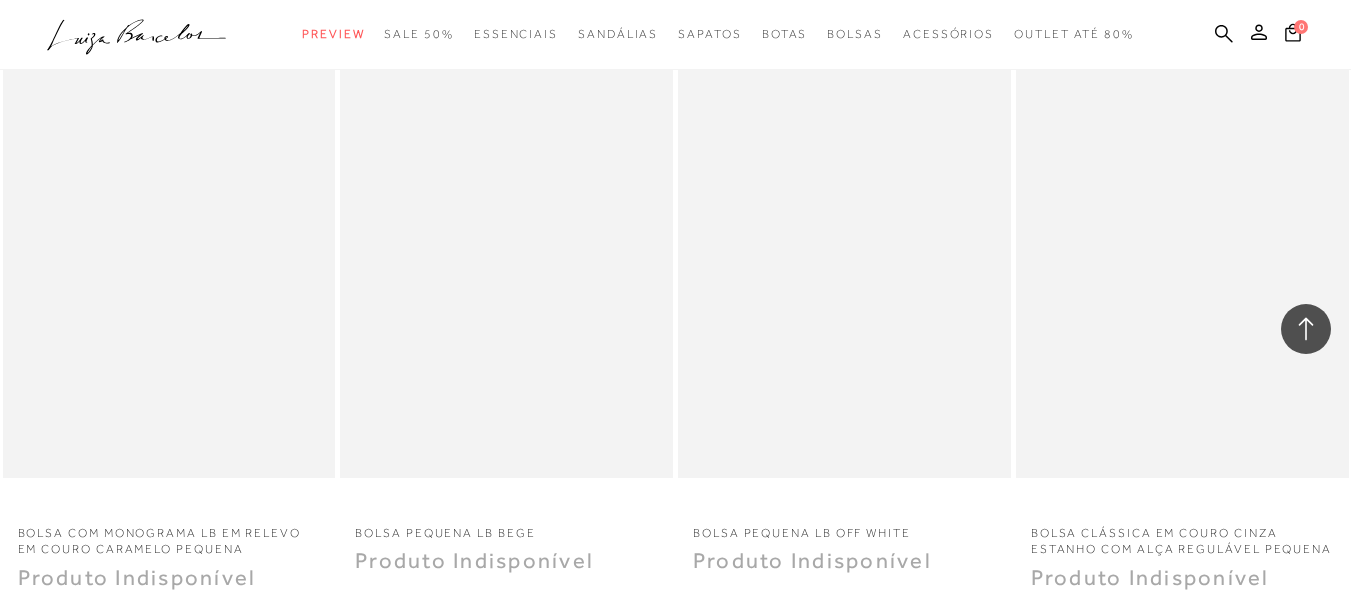 scroll, scrollTop: 10100, scrollLeft: 0, axis: vertical 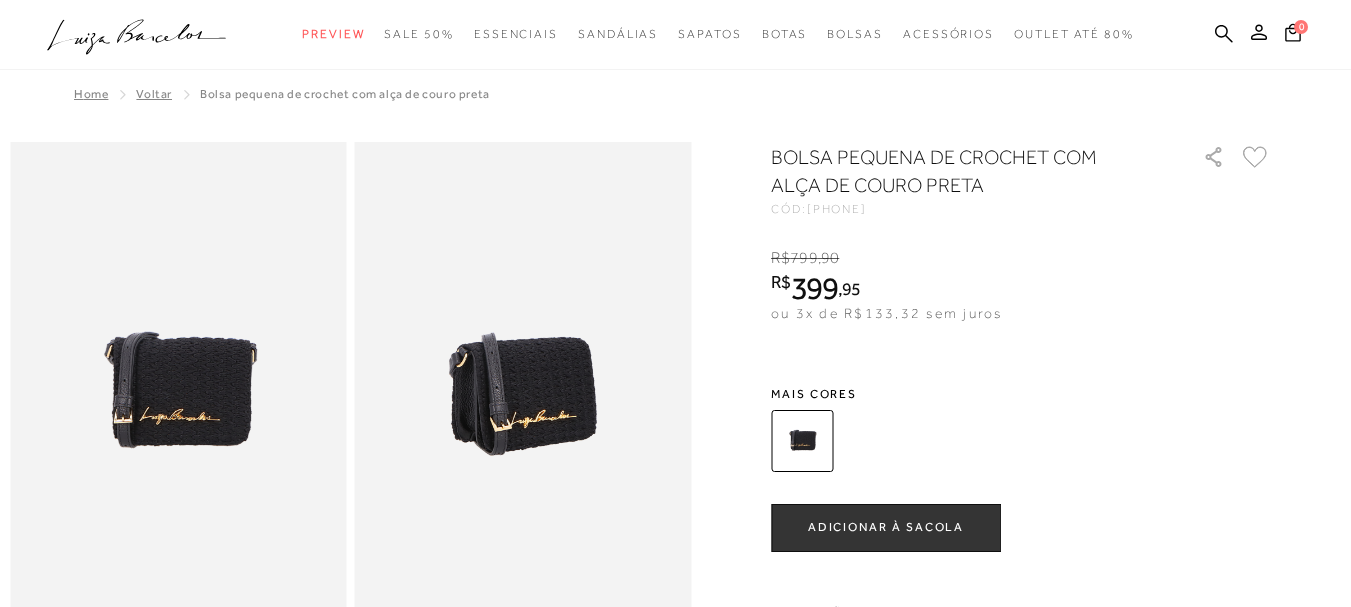 click at bounding box center [523, 394] 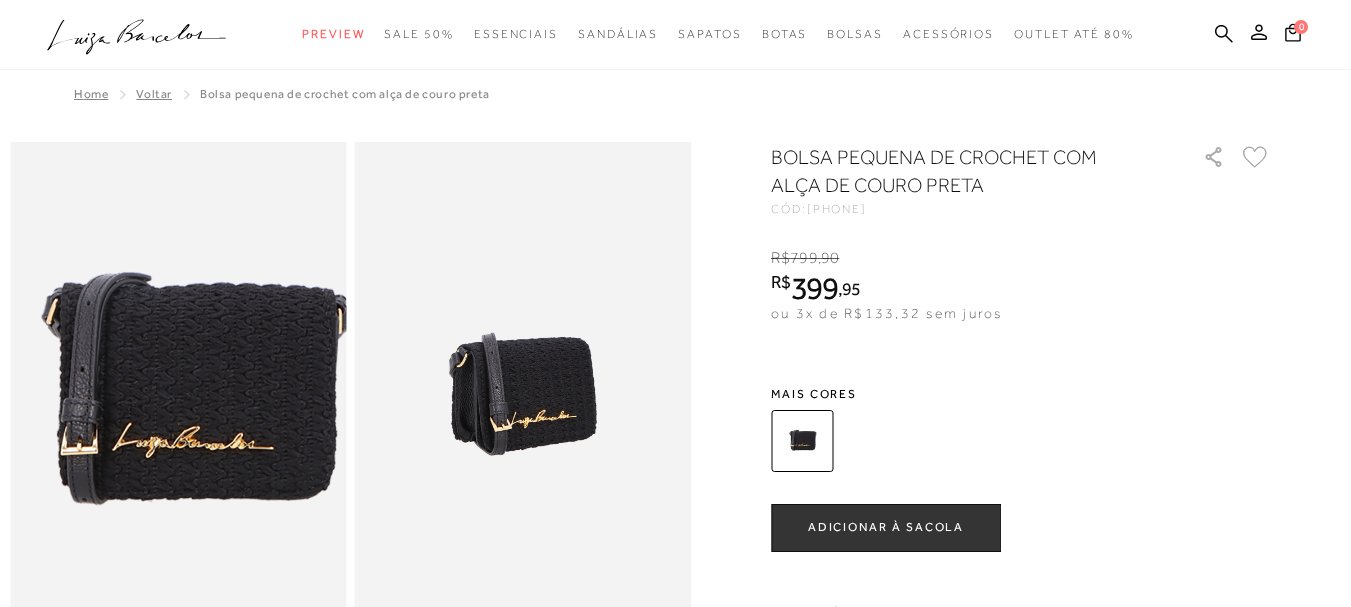 click at bounding box center [189, 398] 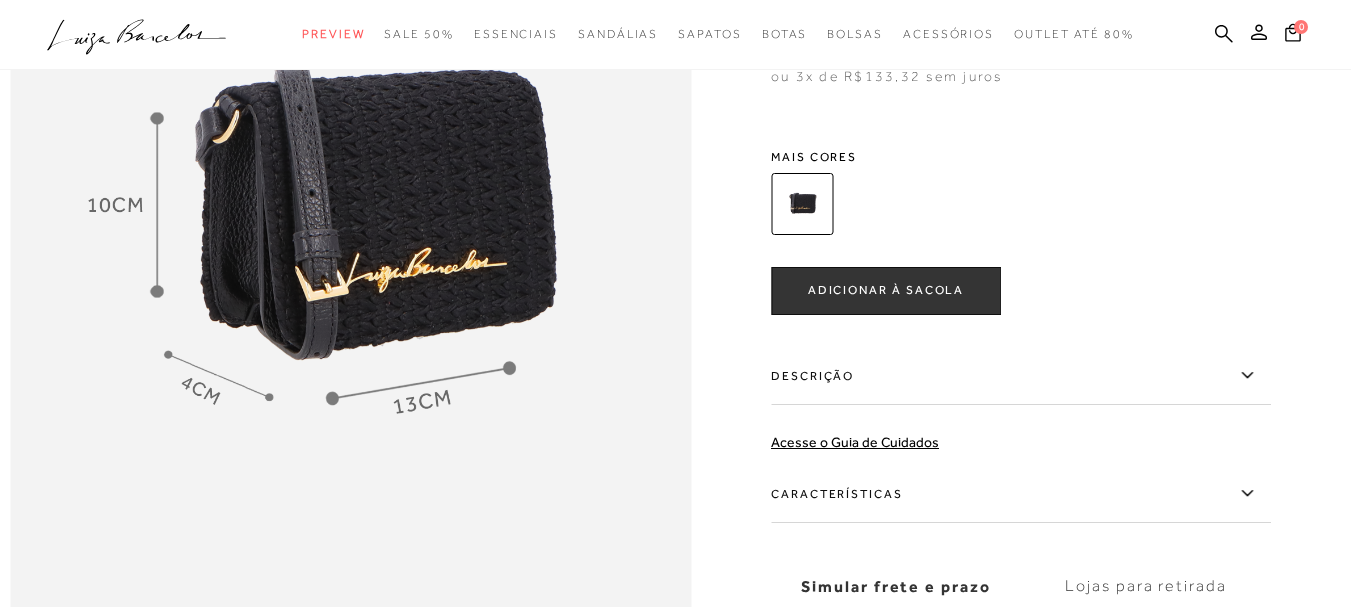 scroll, scrollTop: 1100, scrollLeft: 0, axis: vertical 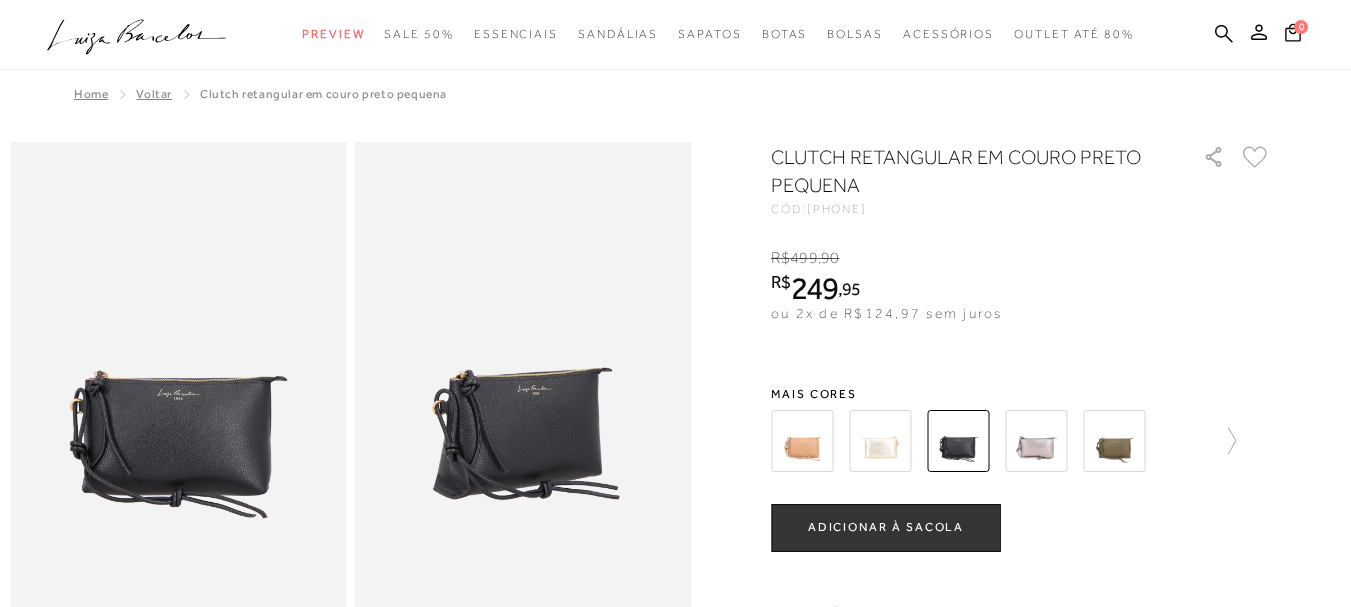 click at bounding box center (178, 394) 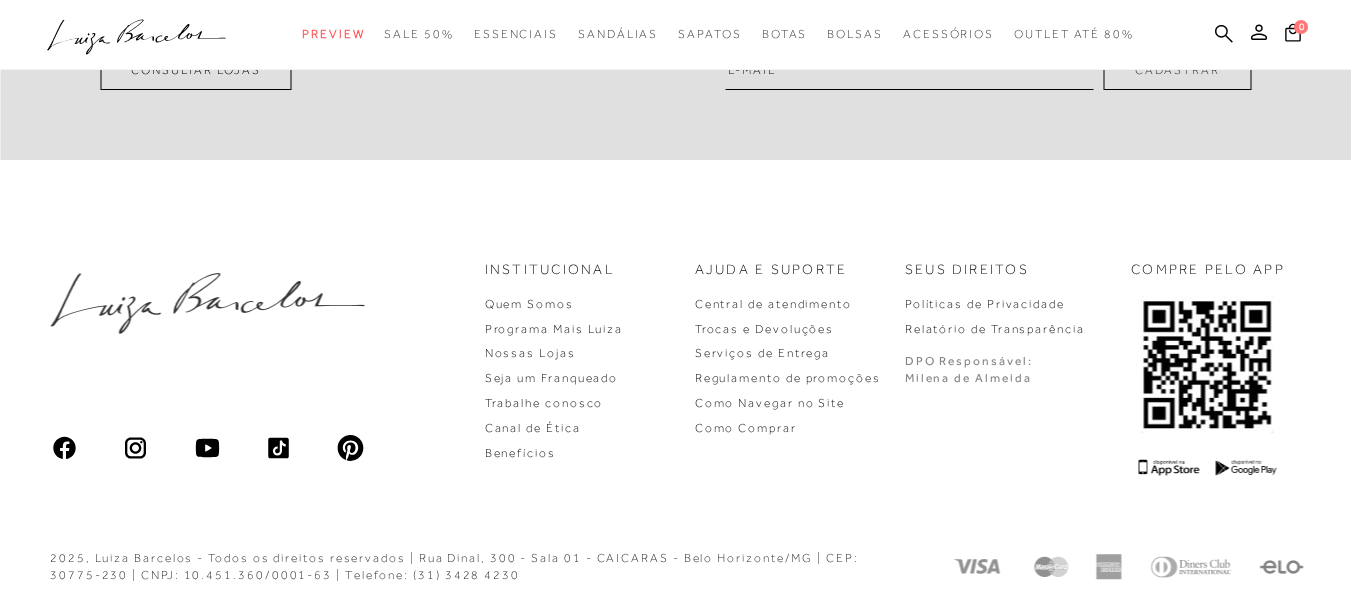 scroll, scrollTop: 3371, scrollLeft: 0, axis: vertical 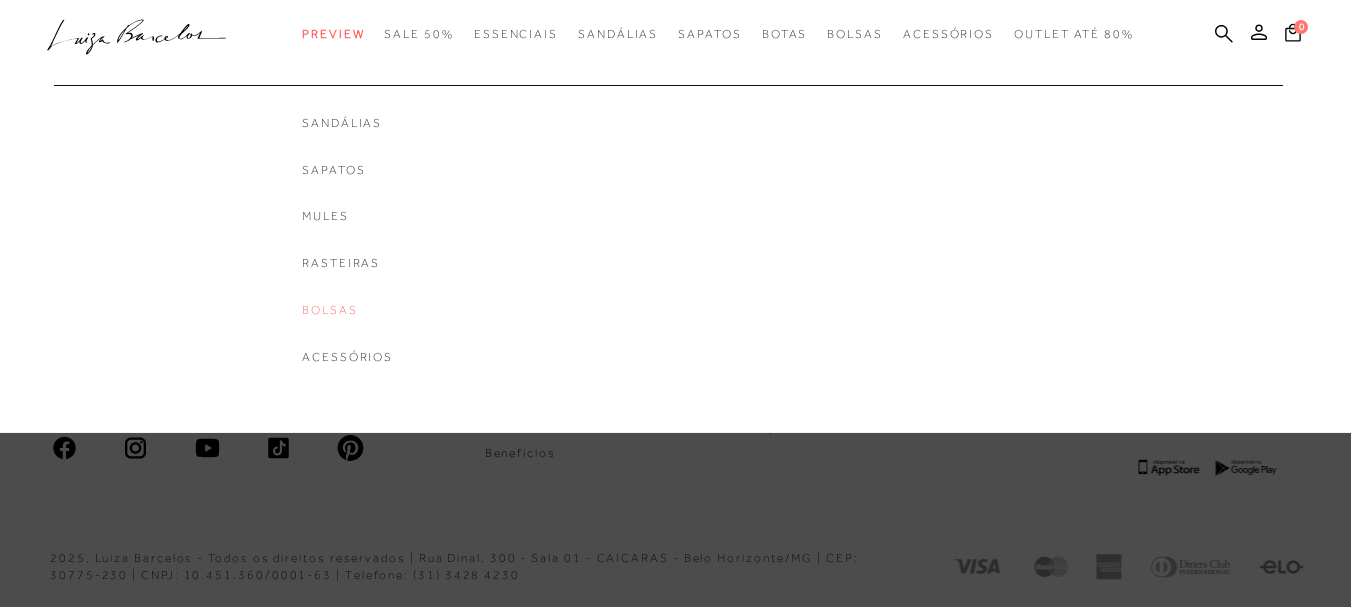 click on "Bolsas" at bounding box center (347, 310) 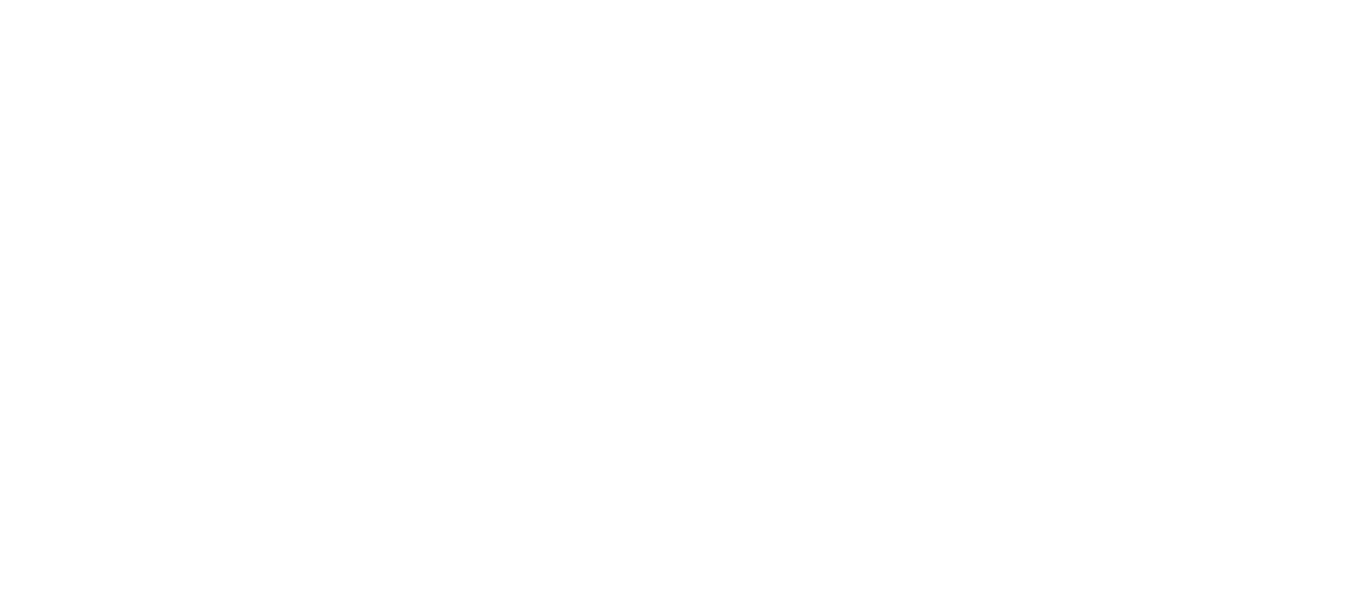 scroll, scrollTop: 0, scrollLeft: 0, axis: both 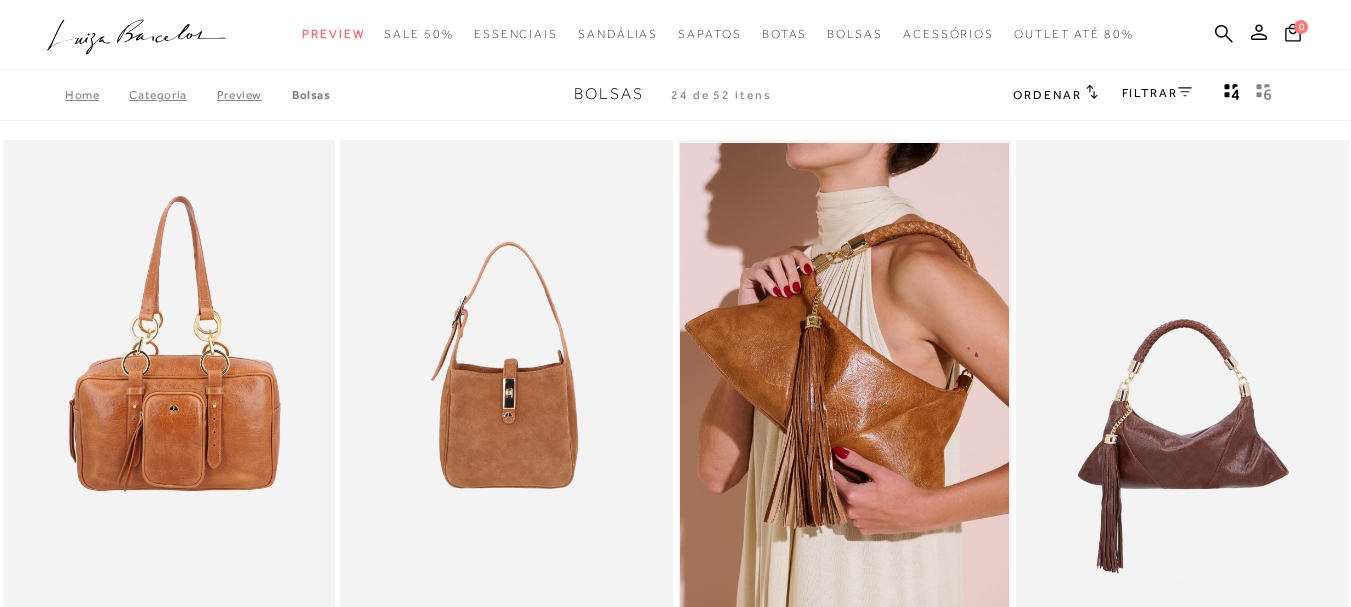 click on "Ordenar" at bounding box center [1047, 95] 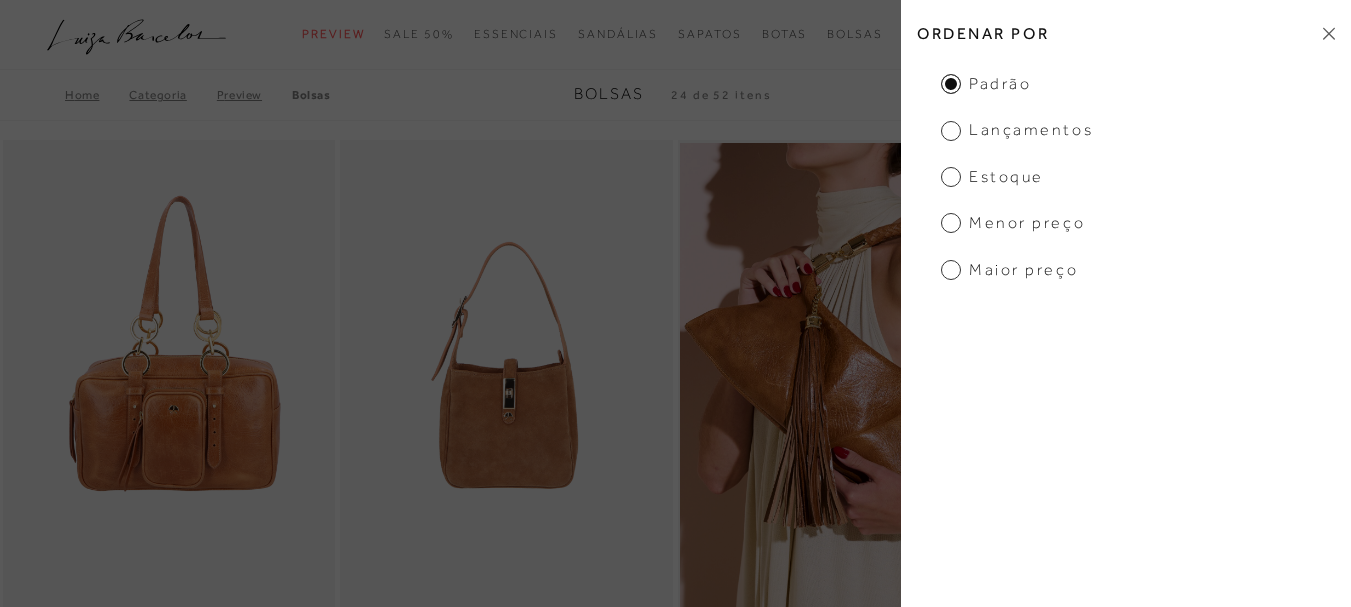 click on "Menor preço" at bounding box center [1013, 223] 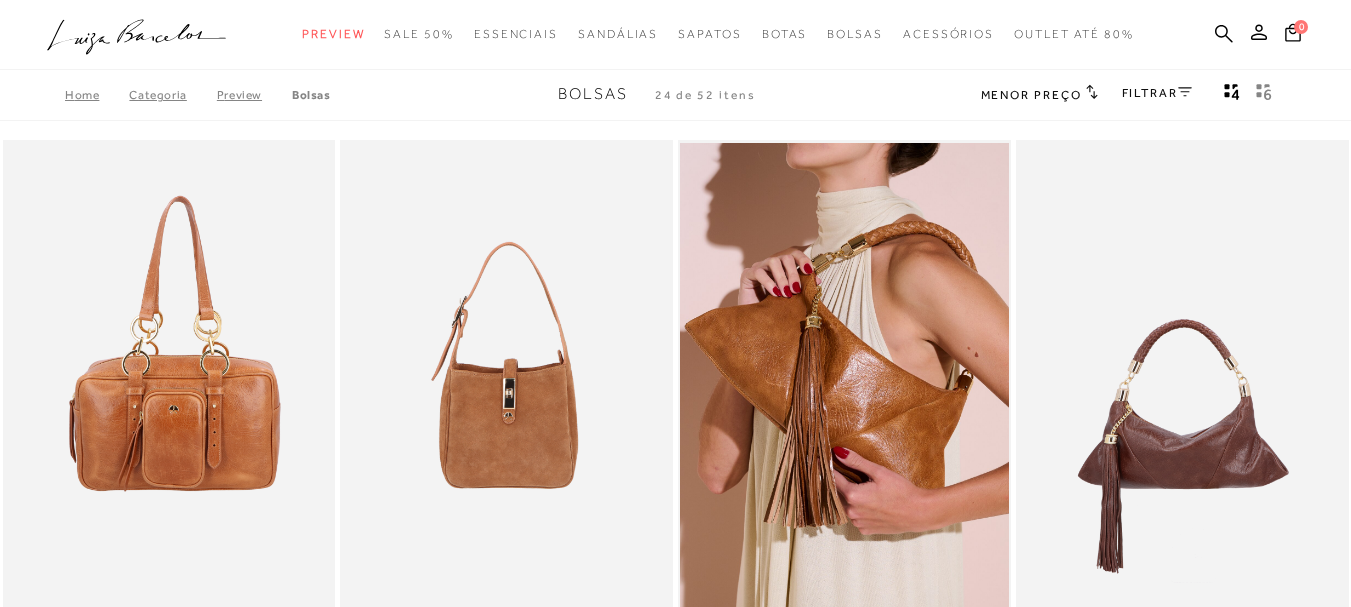 click on "Menor preço" at bounding box center [1039, 94] 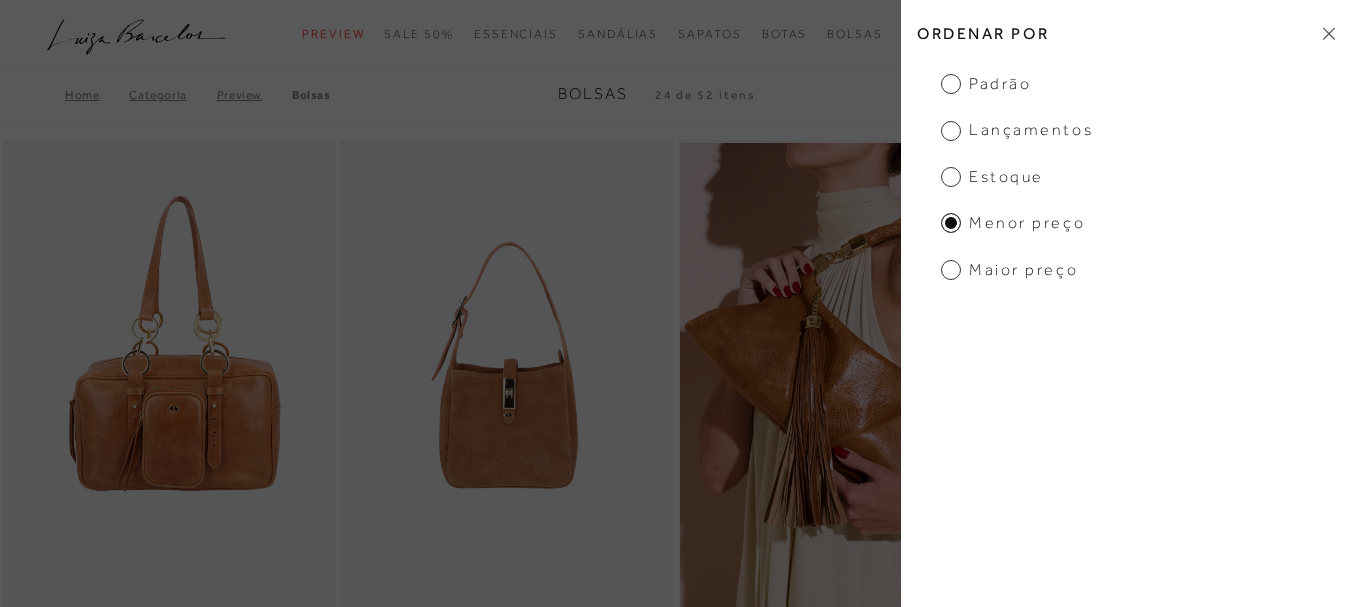 click on "Home
Categoria
Preview
Bolsas
Bolsas
24 de 52 itens
Menor preço
Ordenar por
Padrão
Lançamentos Estoque" at bounding box center (675, 95) 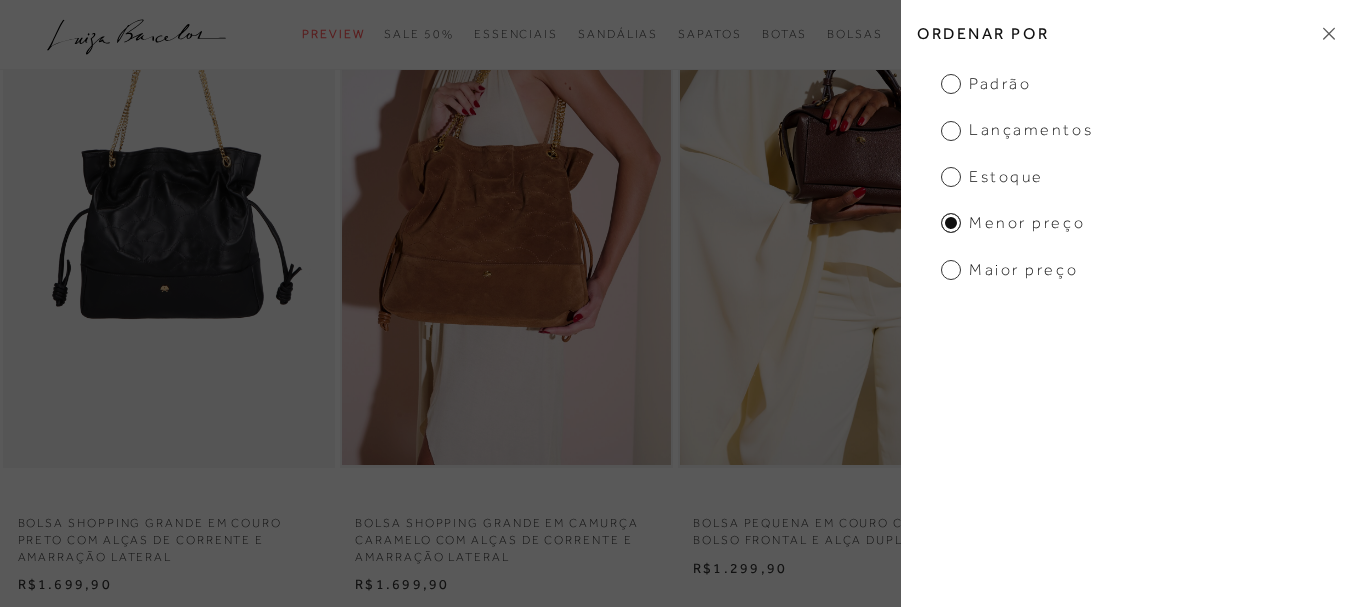 scroll, scrollTop: 1100, scrollLeft: 0, axis: vertical 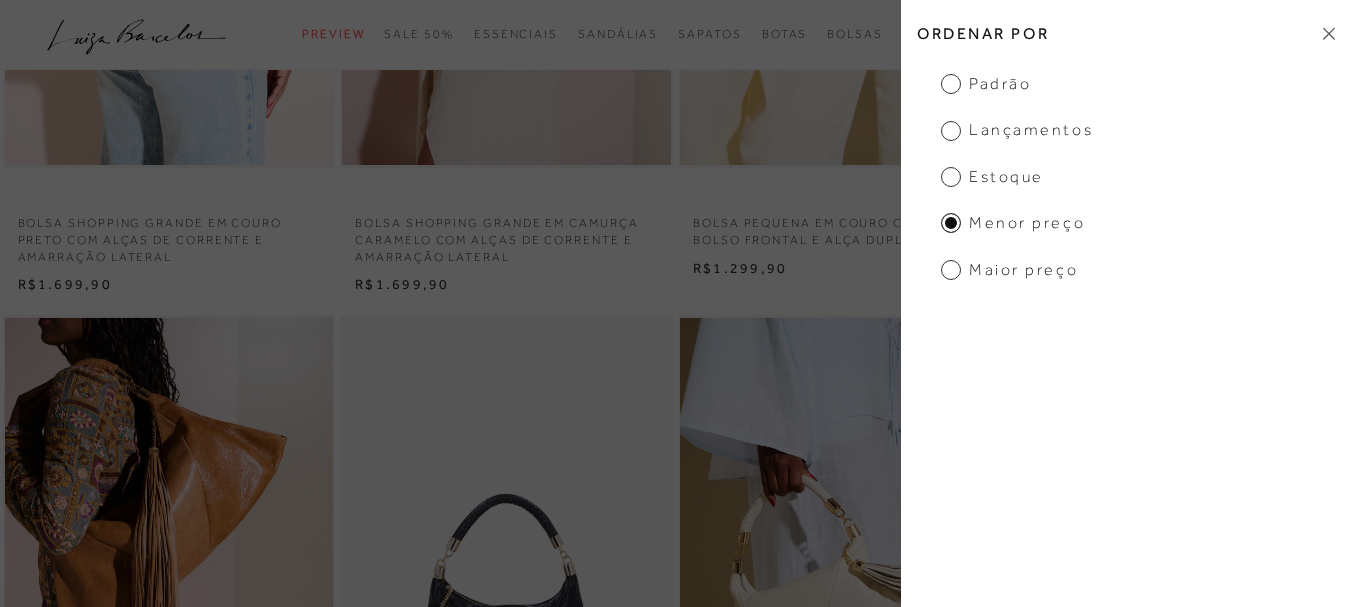 click on "A página Coleção é mostrada na exibição em grade
BOLSA PEQUENA EM COURO CARAMELO COM FECHO DOURADO E ALÇA REGULÁVEL" at bounding box center (675, 2822) 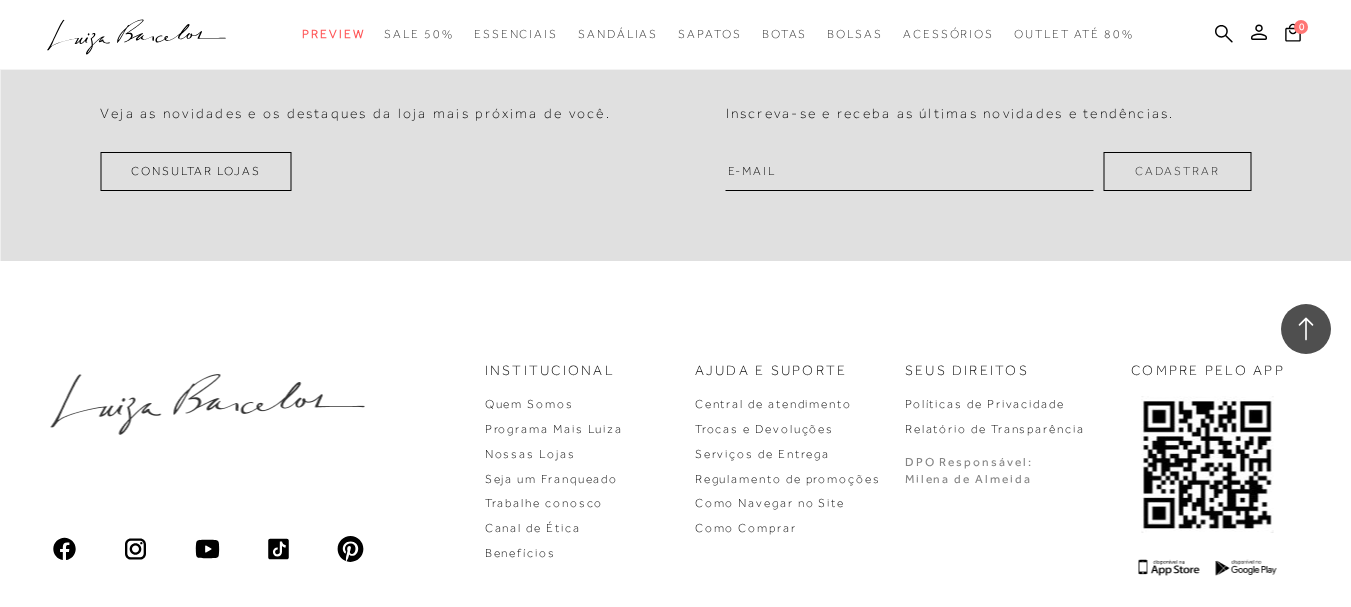 scroll, scrollTop: 7747, scrollLeft: 0, axis: vertical 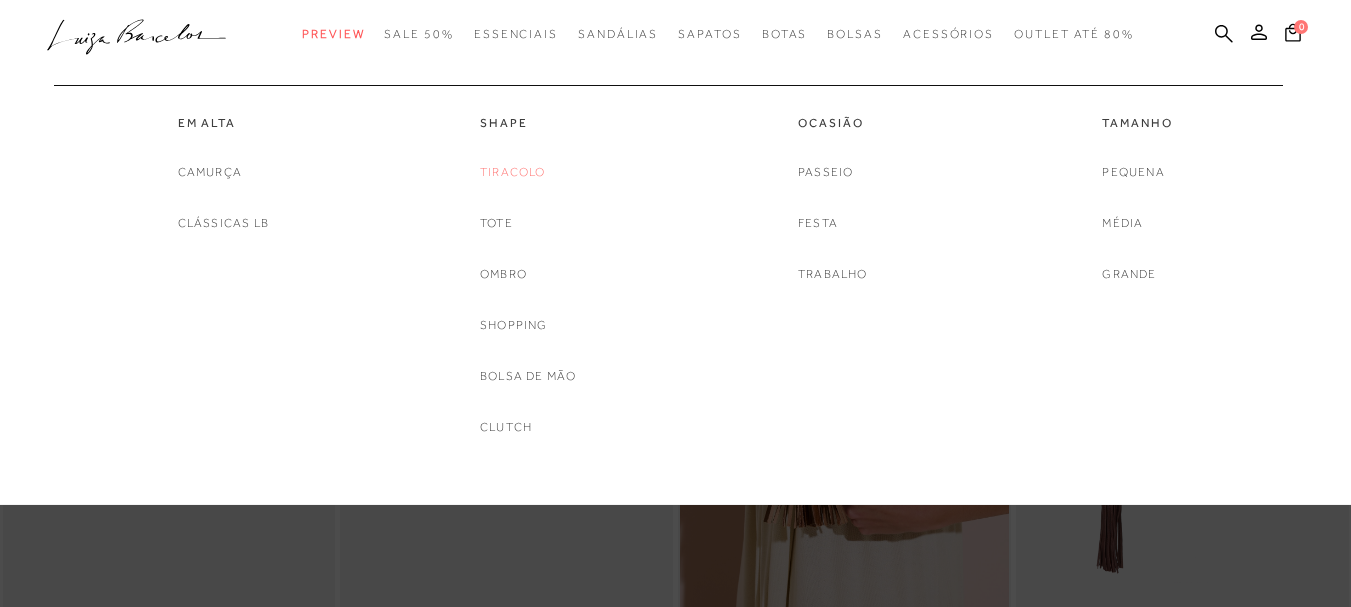 click on "Tiracolo" at bounding box center (513, 172) 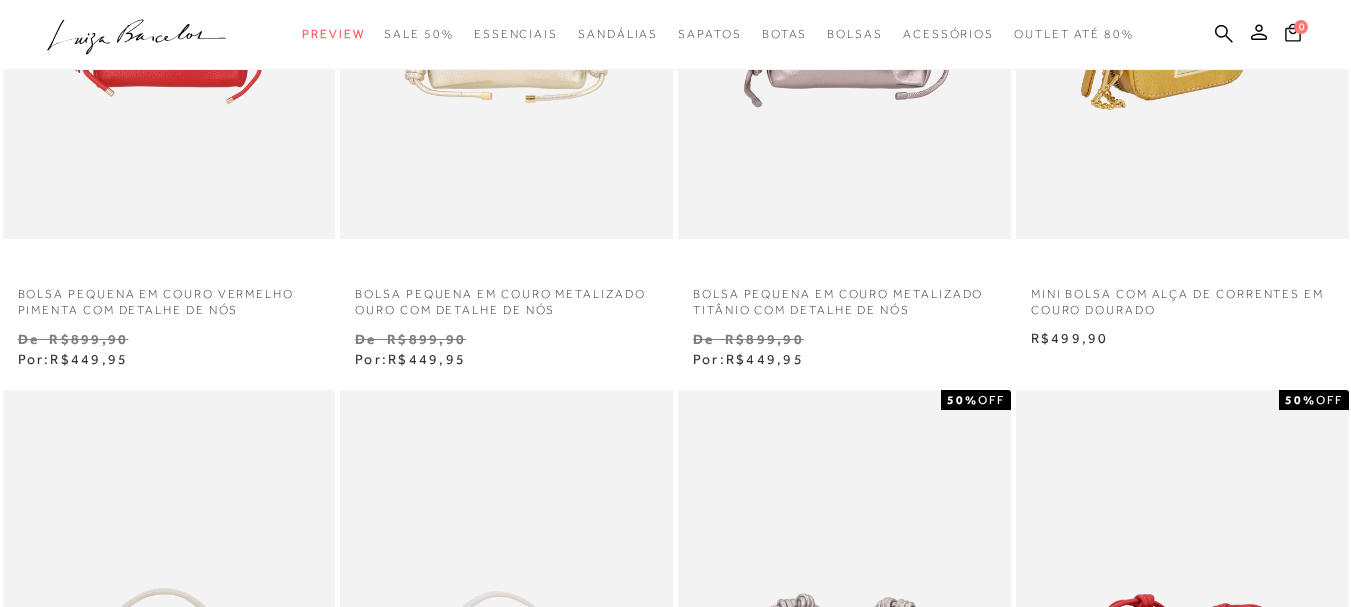 scroll, scrollTop: 0, scrollLeft: 0, axis: both 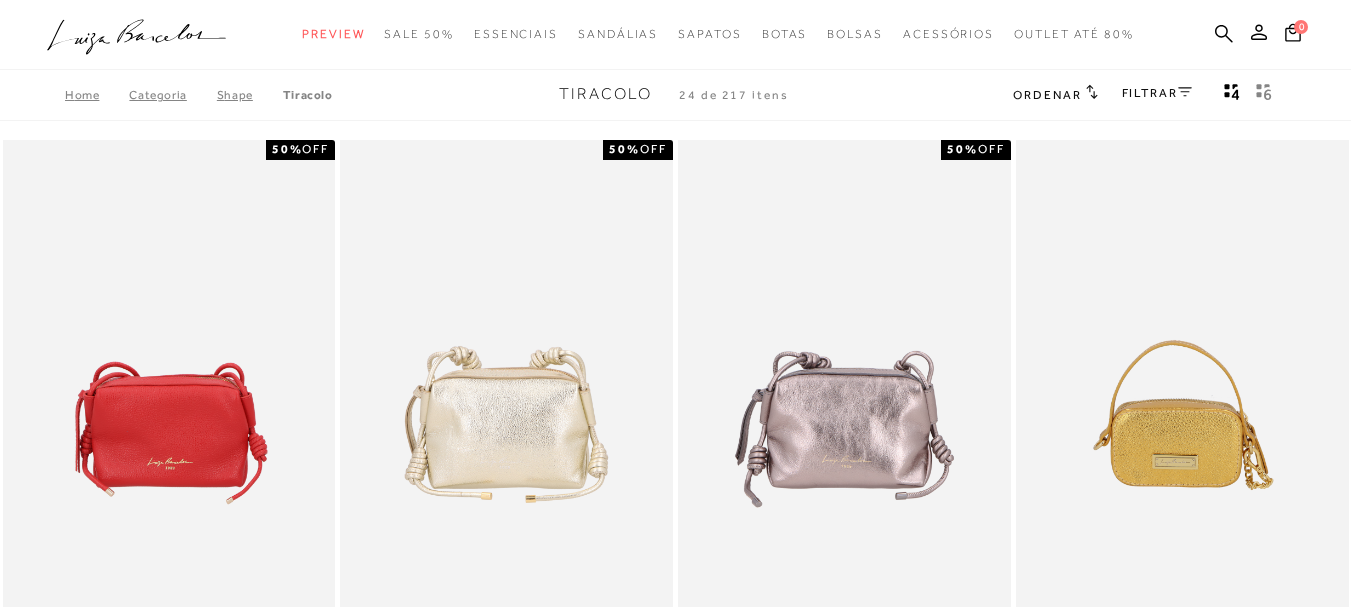 click on "Ordenar" at bounding box center [1047, 95] 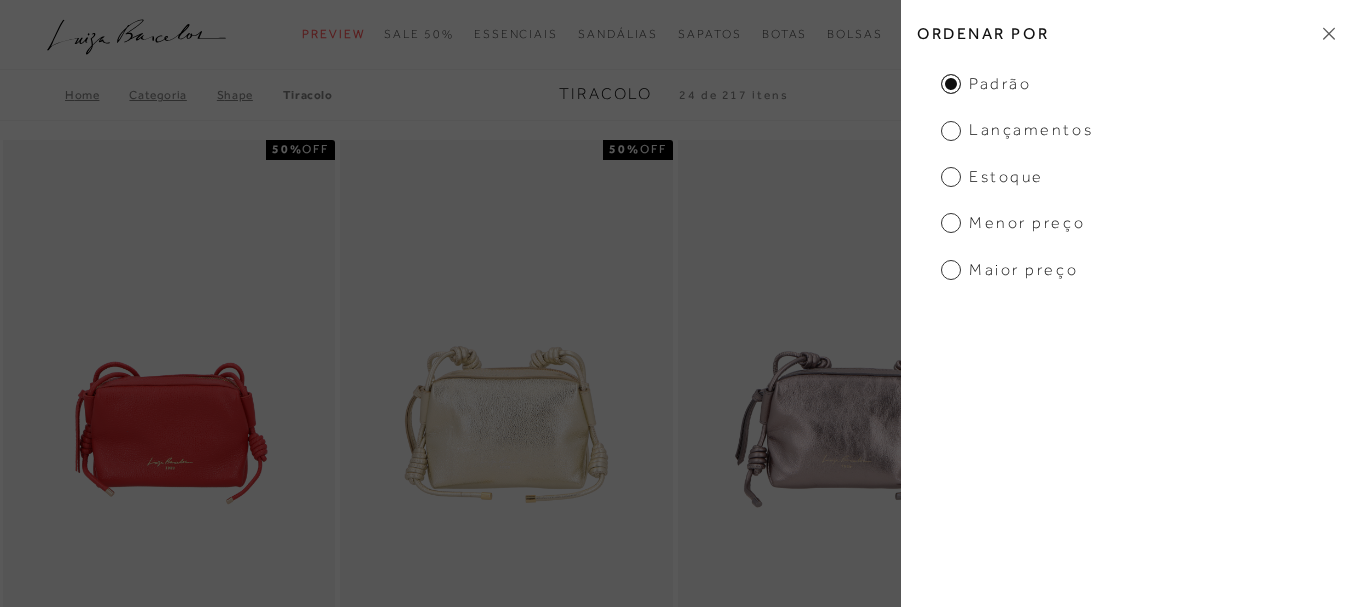 click on "Menor preço" at bounding box center [1013, 223] 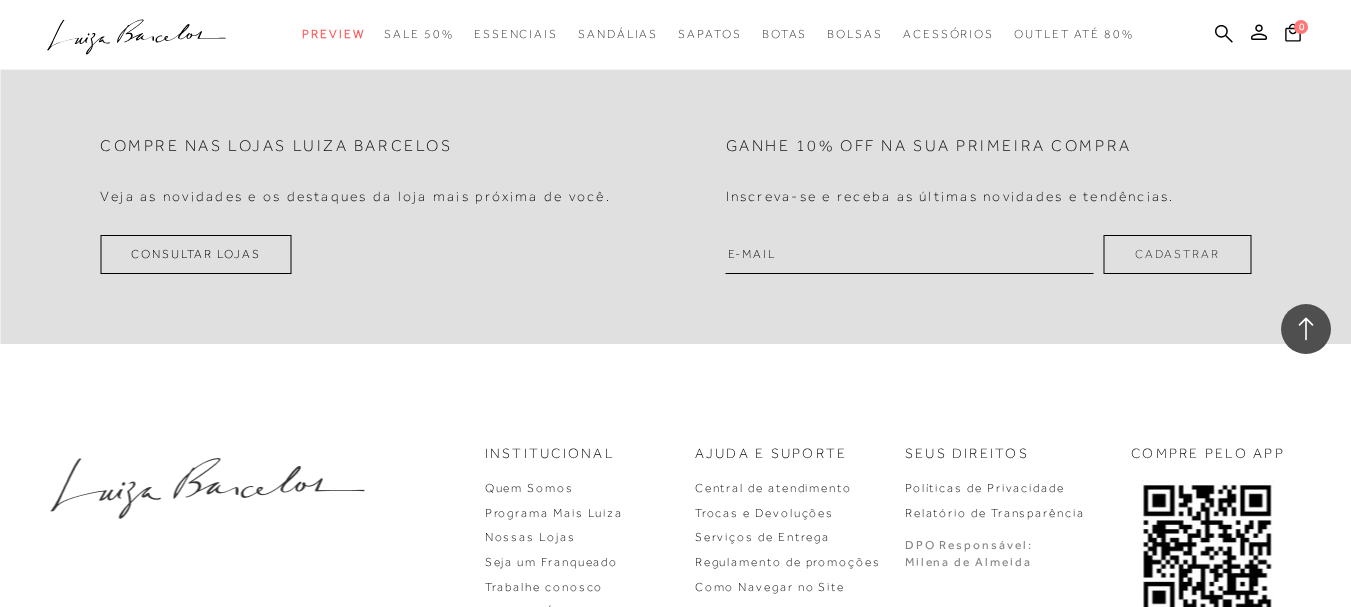 scroll, scrollTop: 7789, scrollLeft: 0, axis: vertical 